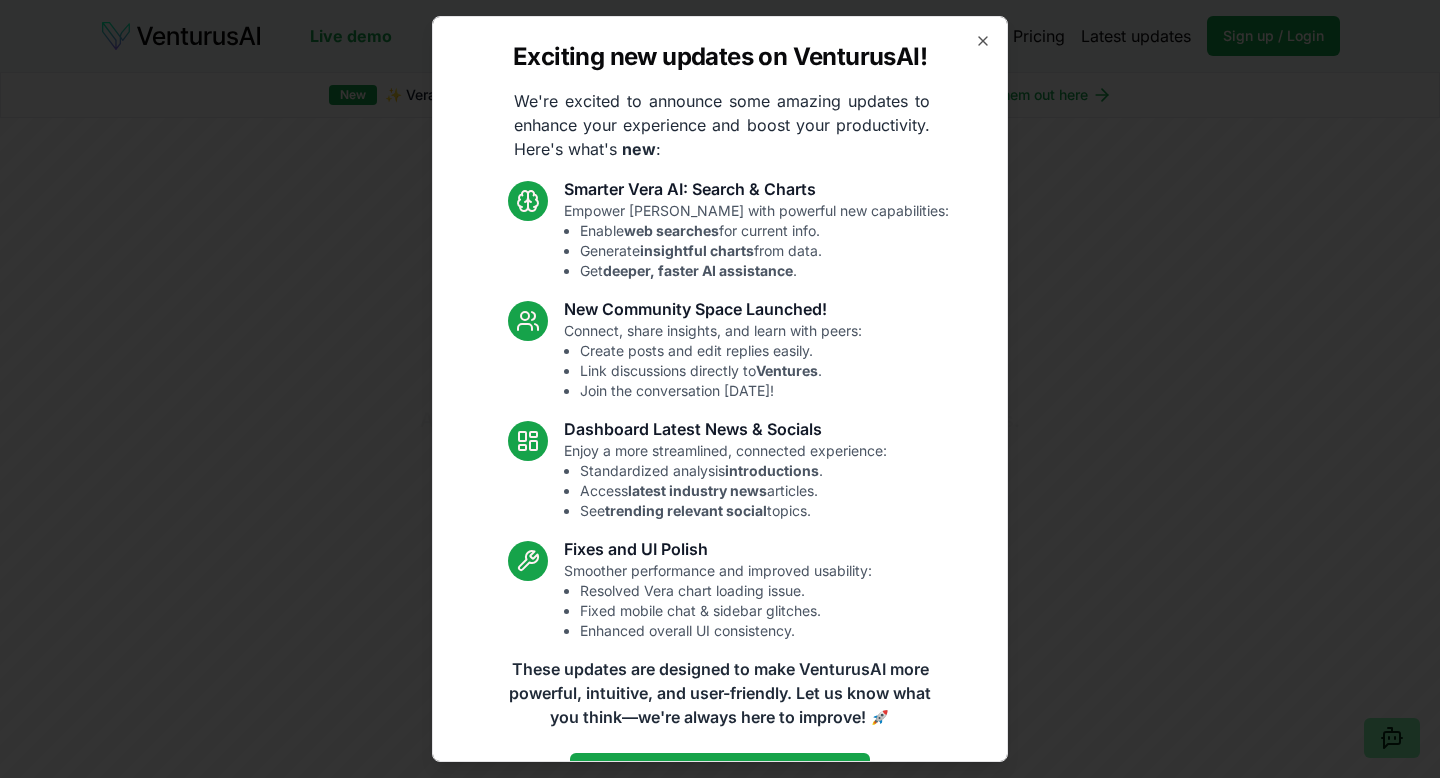 scroll, scrollTop: 0, scrollLeft: 0, axis: both 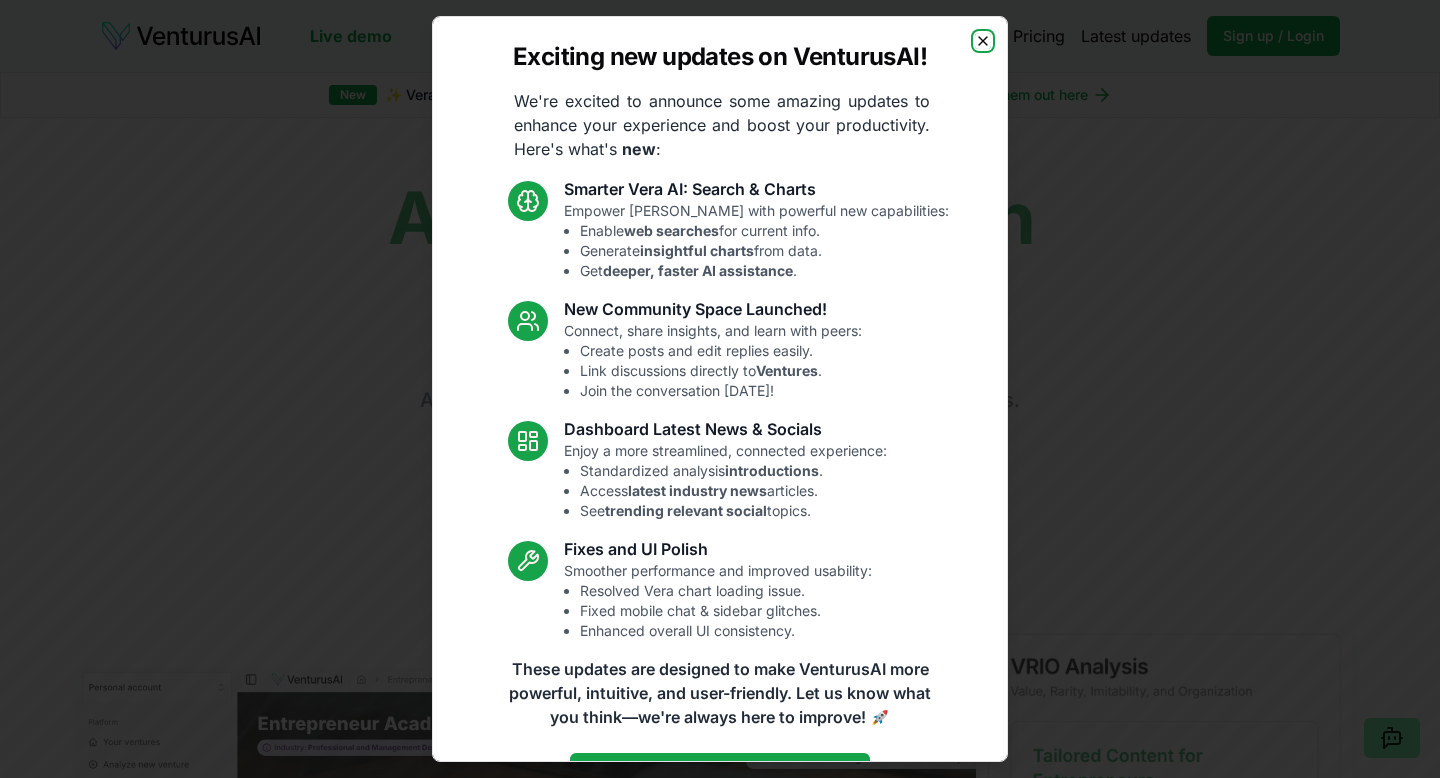 click 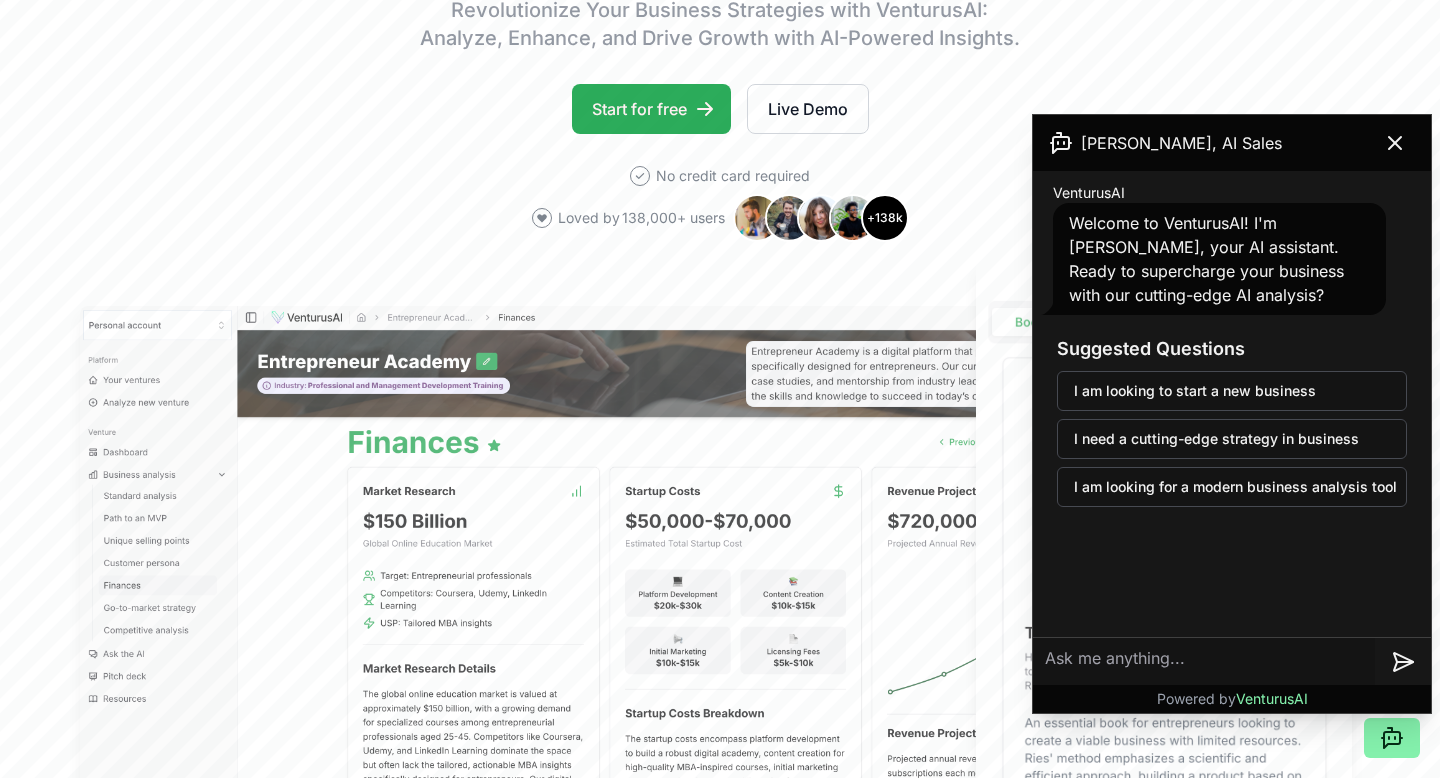 scroll, scrollTop: 361, scrollLeft: 0, axis: vertical 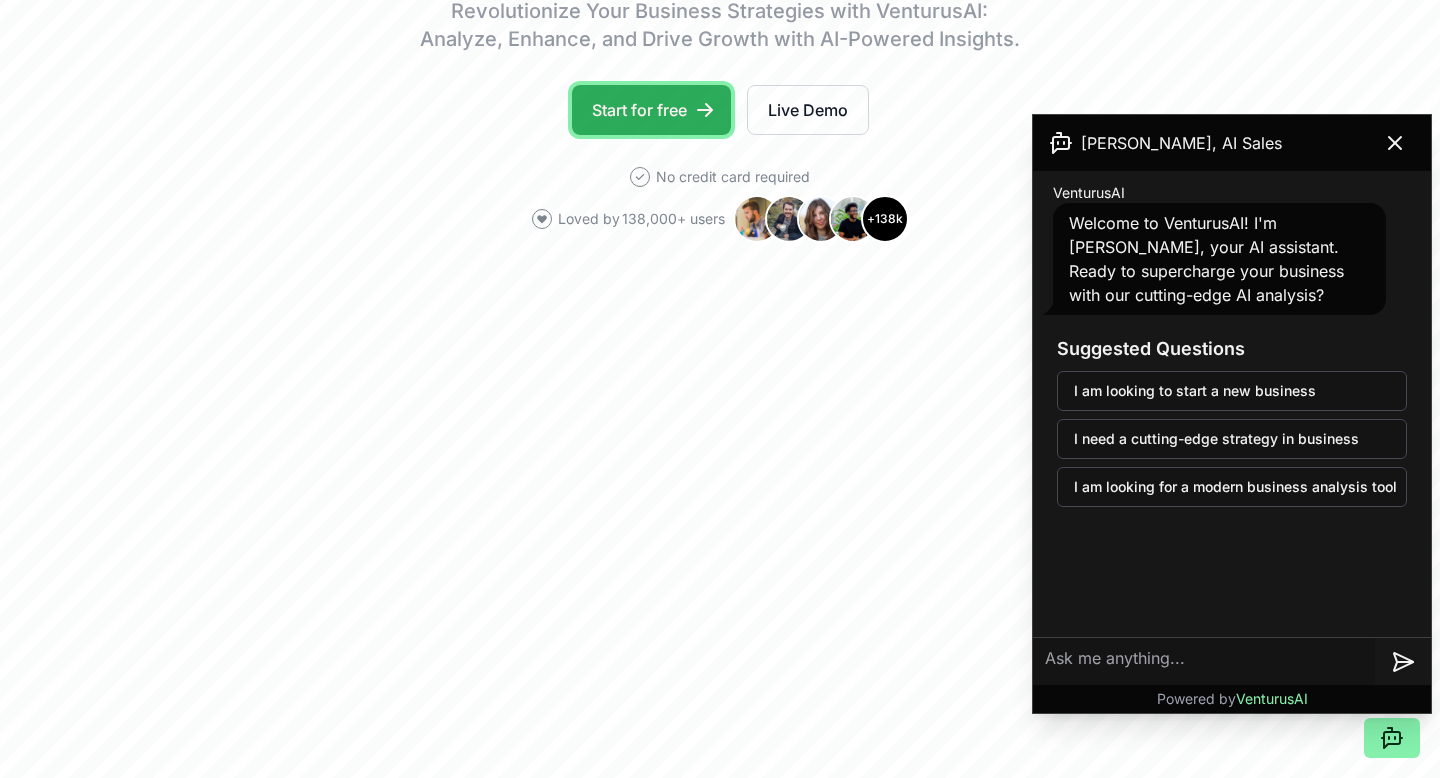 click on "Start for free" at bounding box center (651, 110) 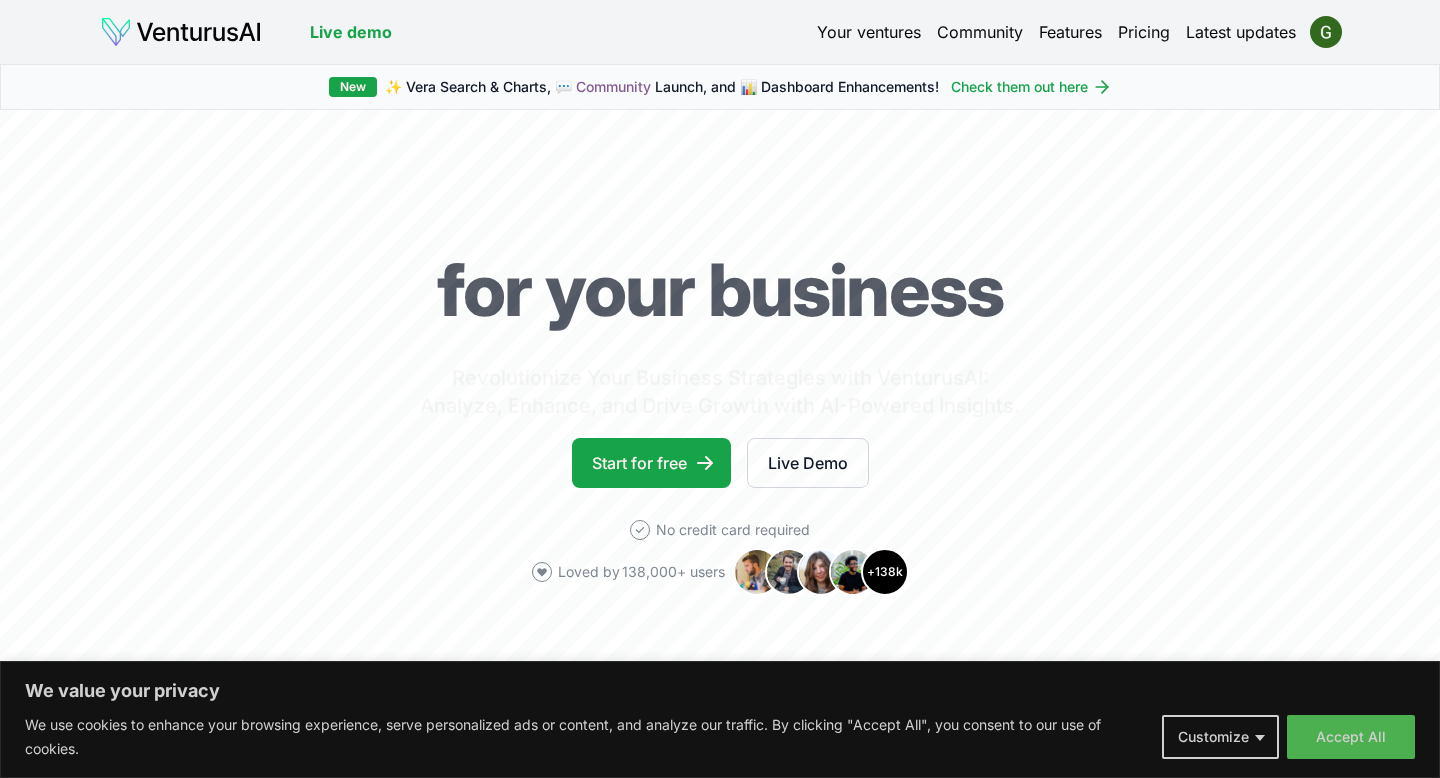 scroll, scrollTop: 0, scrollLeft: 0, axis: both 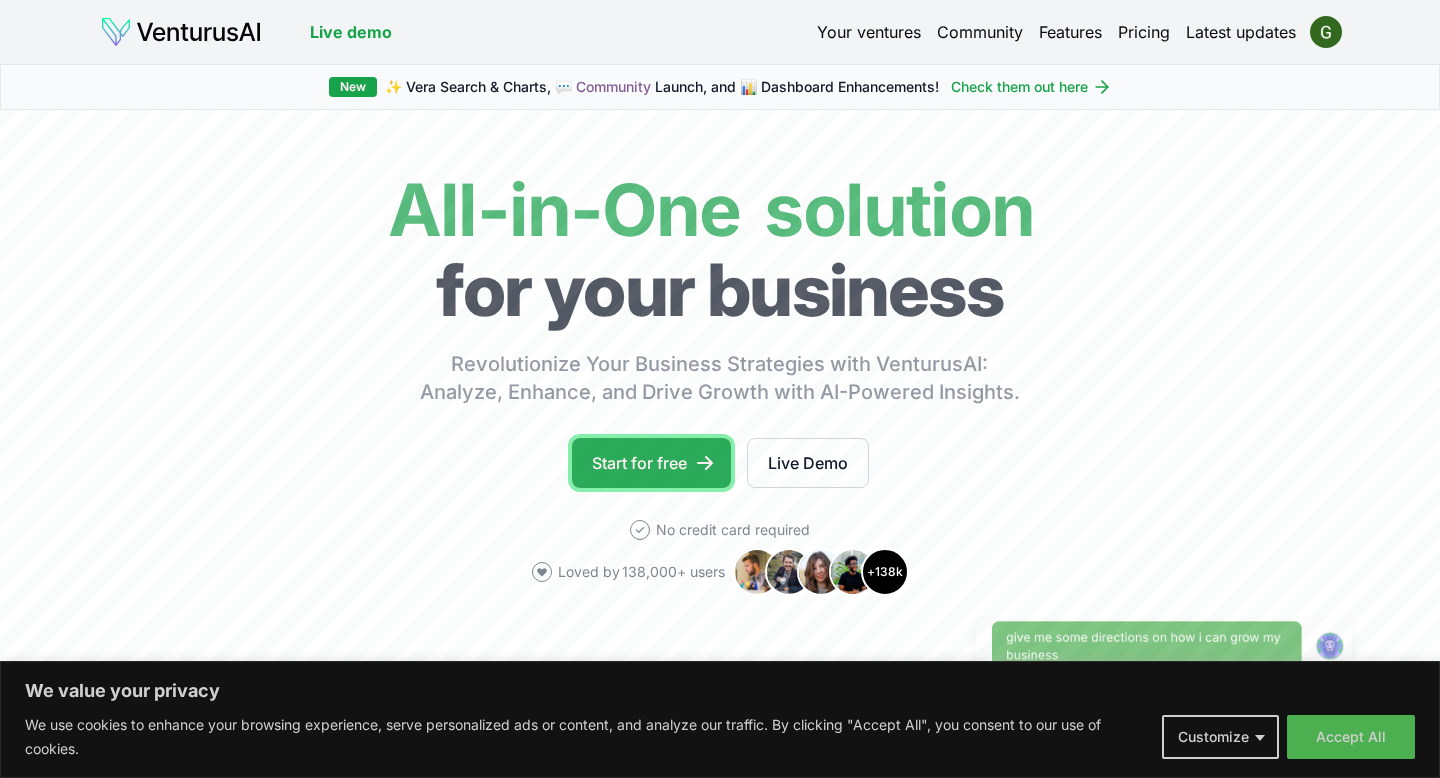 click on "Start for free" at bounding box center [651, 463] 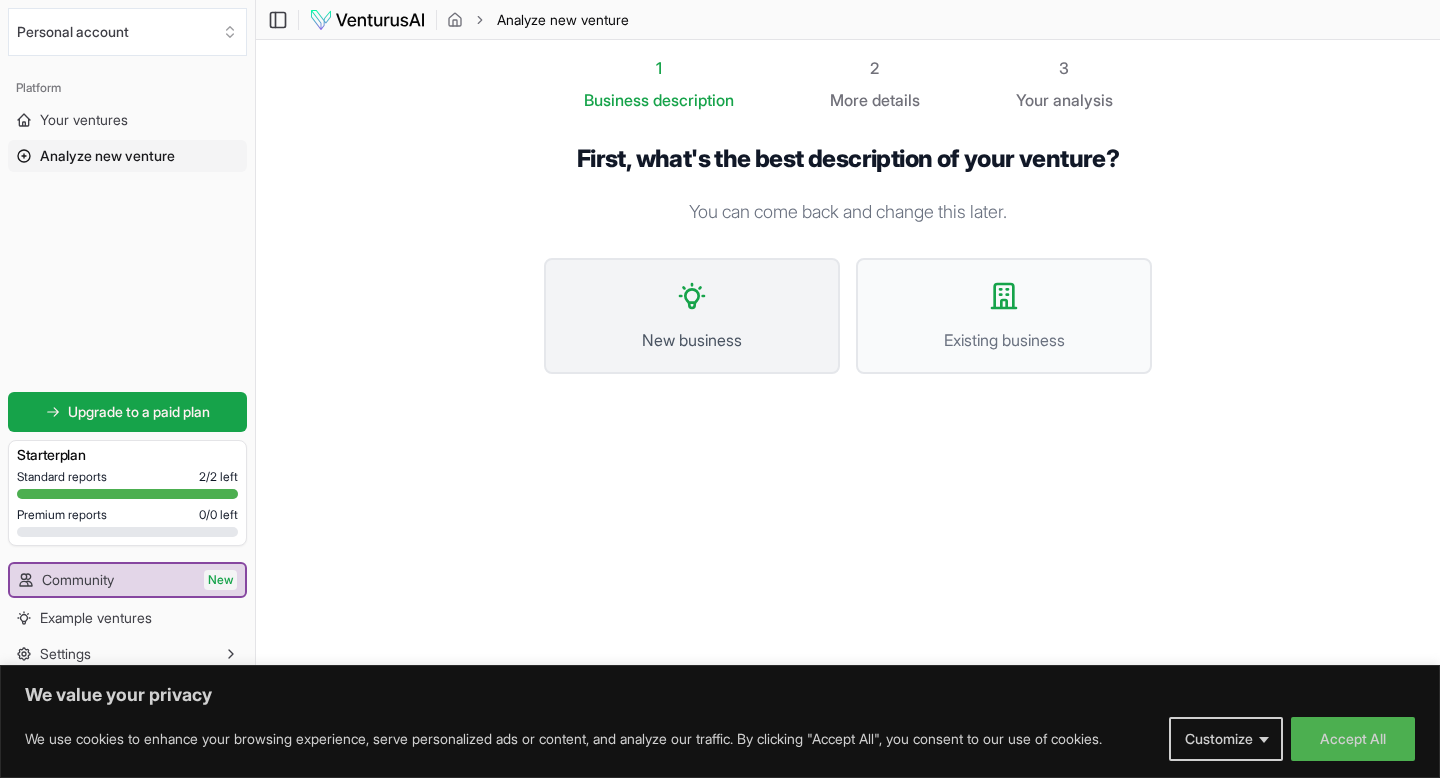 click on "New business" at bounding box center [692, 340] 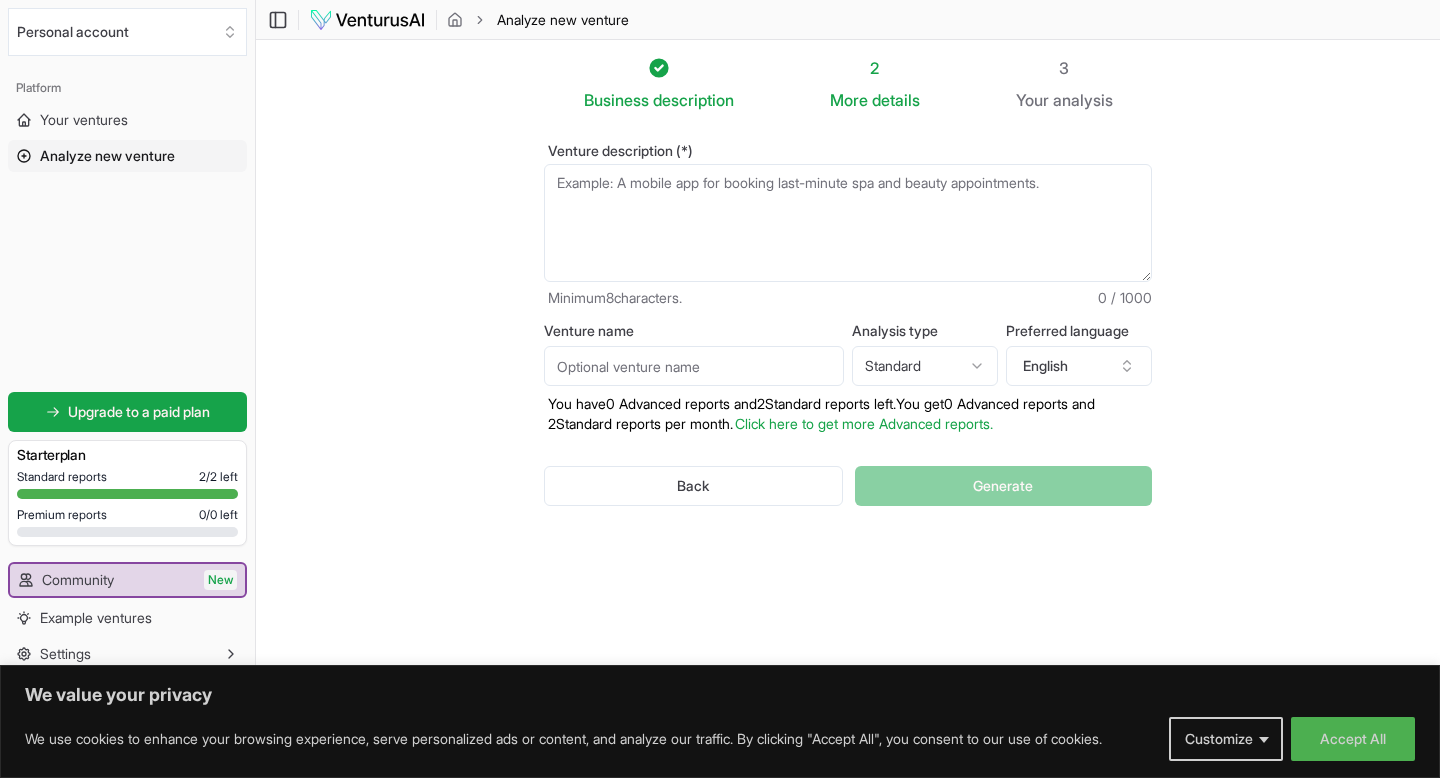 click on "Venture description (*)" at bounding box center [848, 223] 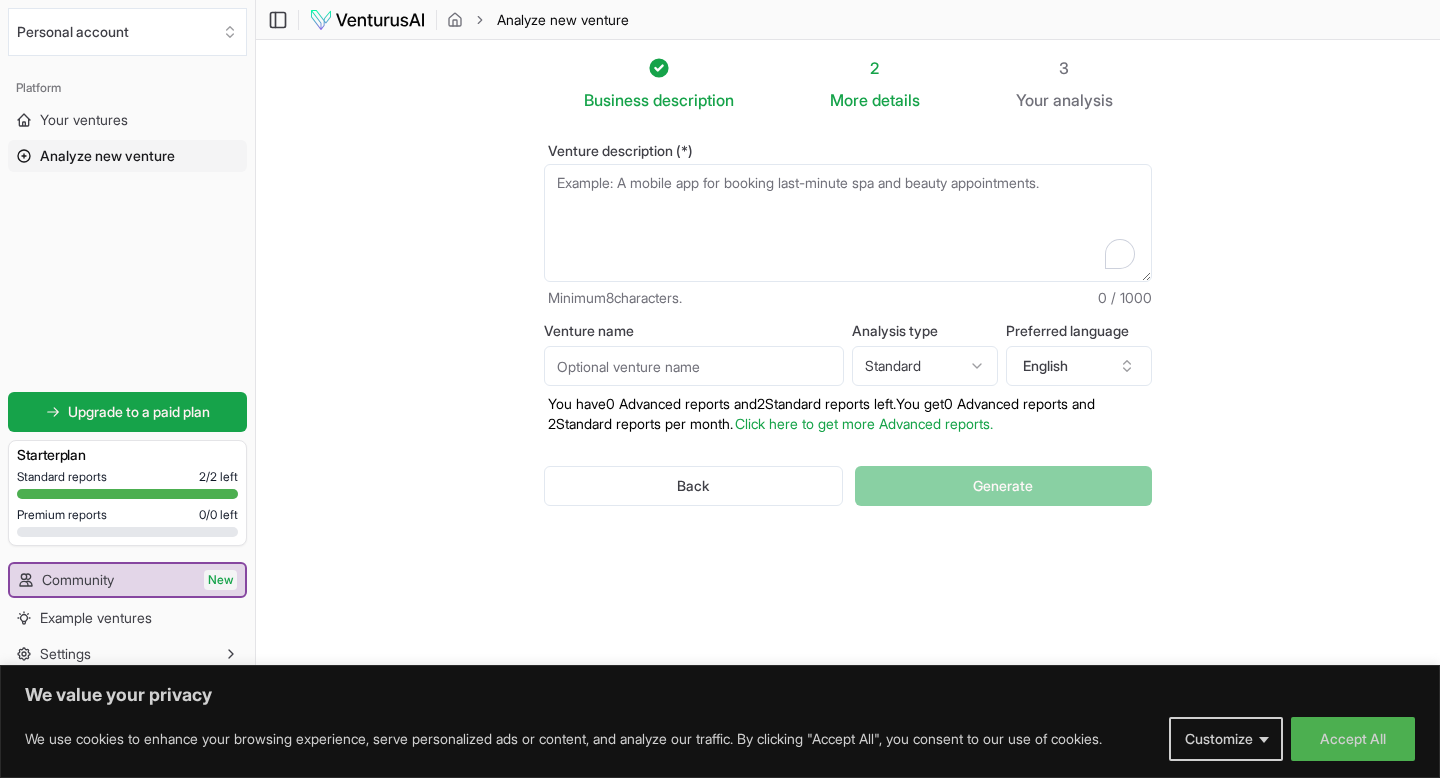 paste on "I'm building Social — India’s first AI-powered social connection platform. Users are introduced to like-minded individuals through an AI companion that gets to know them personally and suggests friends, collaborators, or local communities aligned with their interests and intent (e.g., finding a co-founder, a creative partner, or someone to attend events with). The platform runs primarily through WhatsApp or Telegram, offering a seamless and familiar interface. The AI facilitates 1:1 intros and can also help organize small offline meetups and community-based experiences." 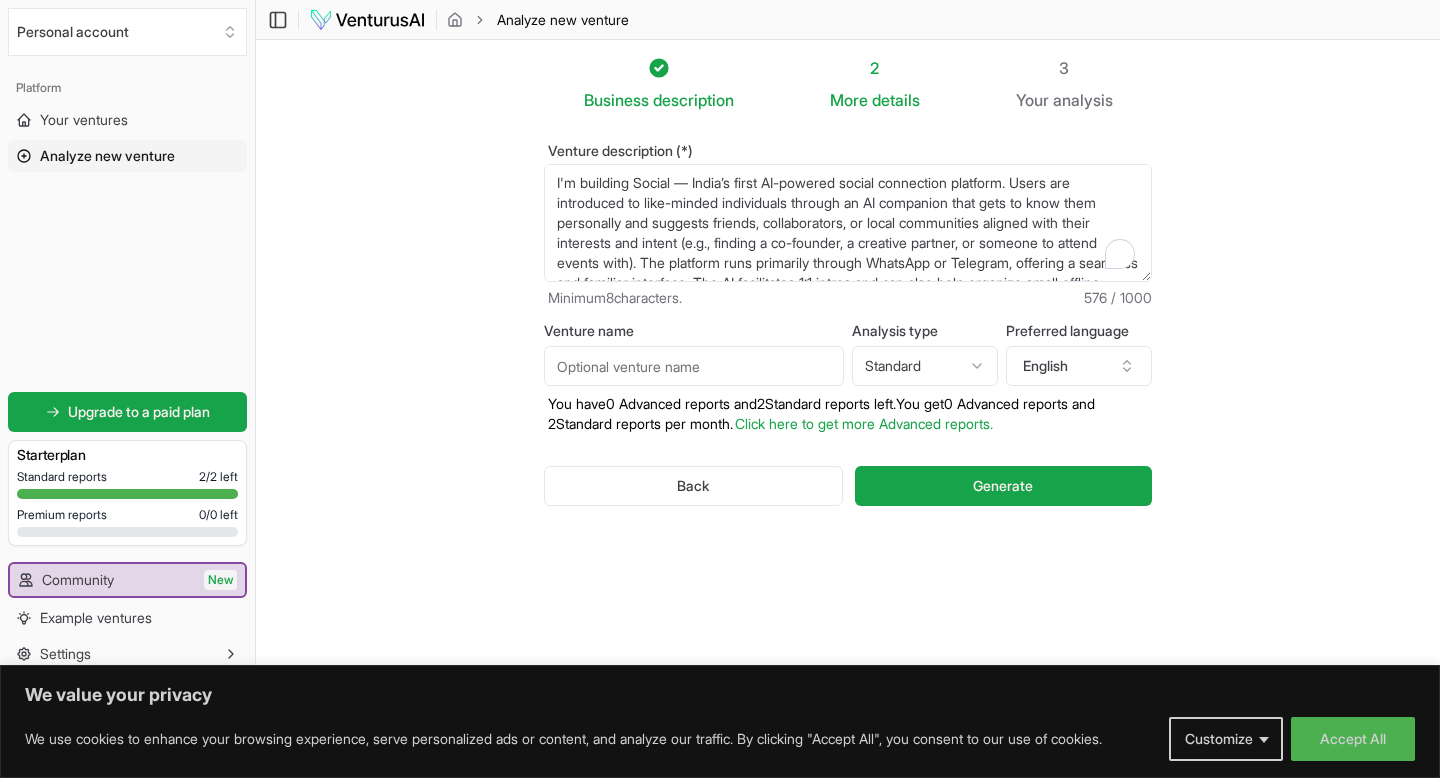scroll, scrollTop: 30, scrollLeft: 0, axis: vertical 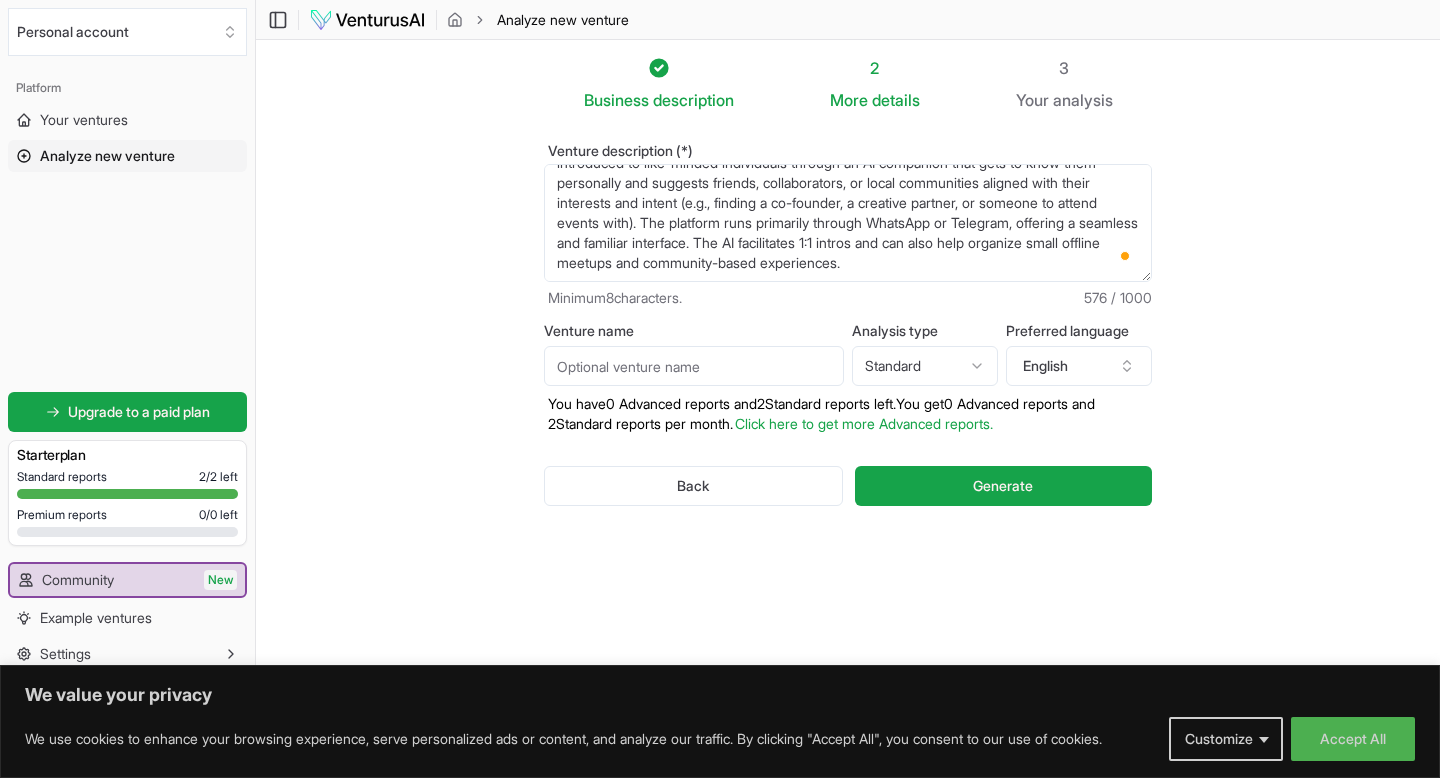 click on "Venture name" at bounding box center (694, 366) 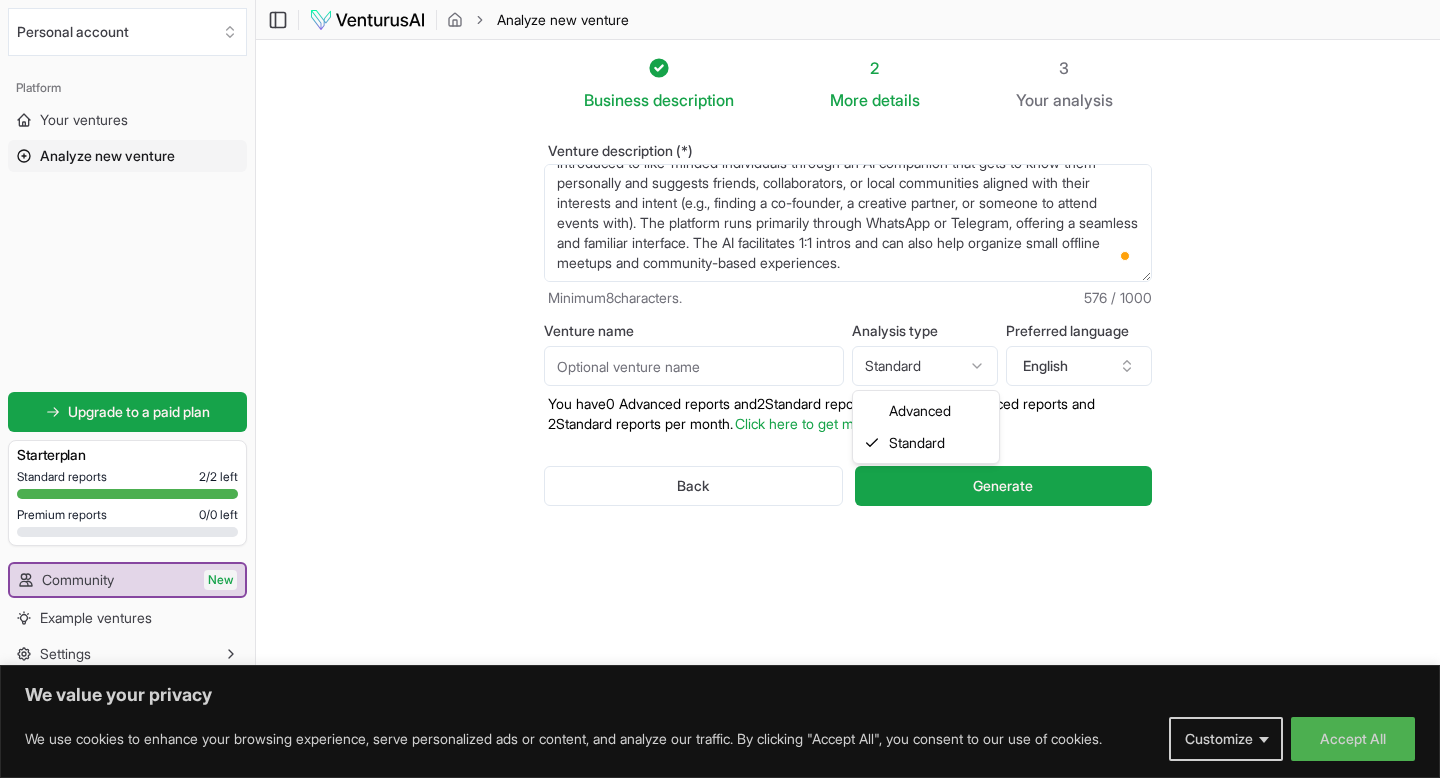 click on "We value your privacy We use cookies to enhance your browsing experience, serve personalized ads or content, and analyze our traffic. By clicking "Accept All", you consent to our use of cookies. Customize    Accept All Customize Consent Preferences   We use cookies to help you navigate efficiently and perform certain functions. You will find detailed information about all cookies under each consent category below. The cookies that are categorized as "Necessary" are stored on your browser as they are essential for enabling the basic functionalities of the site. ...  Show more Necessary Always Active Necessary cookies are required to enable the basic features of this site, such as providing secure log-in or adjusting your consent preferences. These cookies do not store any personally identifiable data. Cookie cookieyes-consent Duration 1 year Description Cookie __cf_bm Duration 1 hour Description This cookie, set by Cloudflare, is used to support Cloudflare Bot Management.  Cookie _cfuvid Duration session lidc" at bounding box center (720, 389) 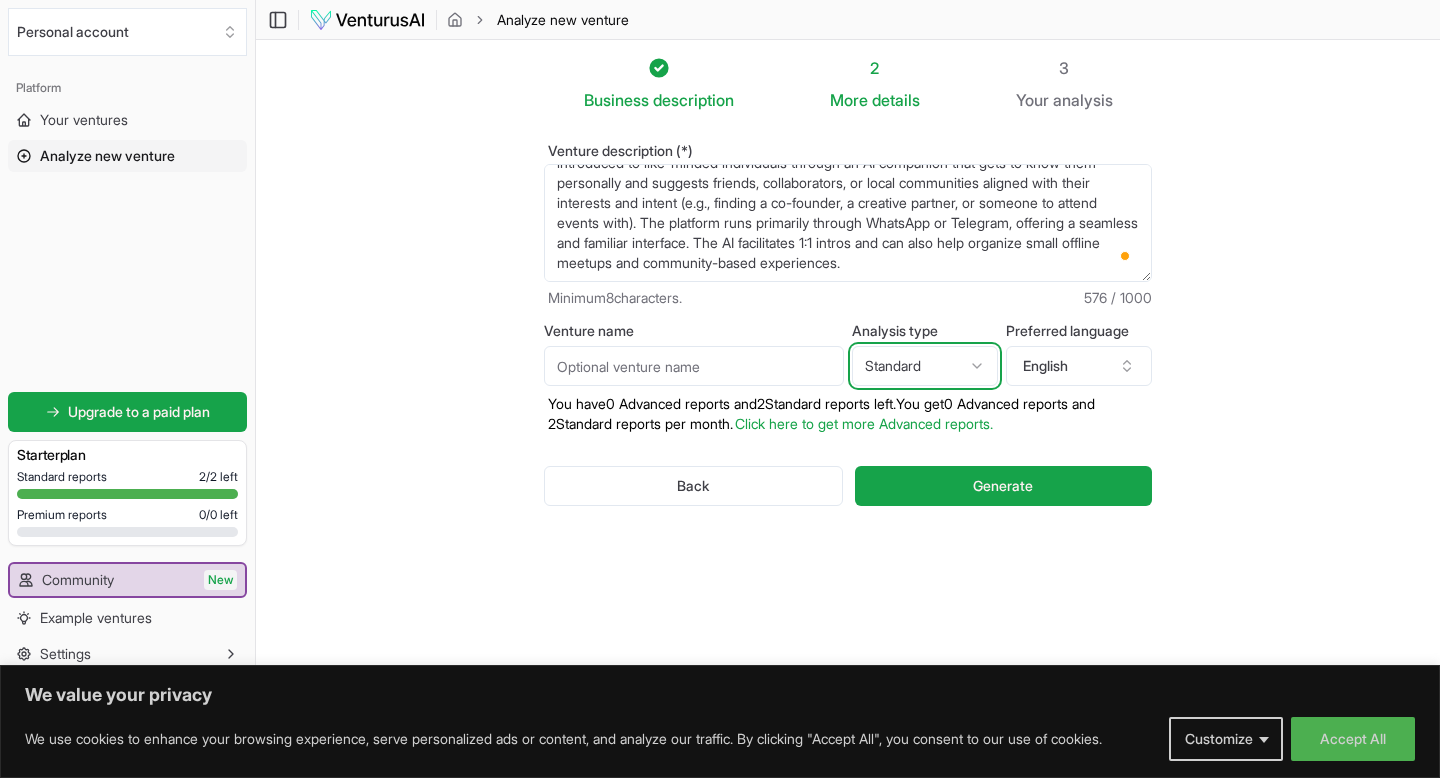 click on "We value your privacy We use cookies to enhance your browsing experience, serve personalized ads or content, and analyze our traffic. By clicking "Accept All", you consent to our use of cookies. Customize    Accept All Customize Consent Preferences   We use cookies to help you navigate efficiently and perform certain functions. You will find detailed information about all cookies under each consent category below. The cookies that are categorized as "Necessary" are stored on your browser as they are essential for enabling the basic functionalities of the site. ...  Show more Necessary Always Active Necessary cookies are required to enable the basic features of this site, such as providing secure log-in or adjusting your consent preferences. These cookies do not store any personally identifiable data. Cookie cookieyes-consent Duration 1 year Description Cookie __cf_bm Duration 1 hour Description This cookie, set by Cloudflare, is used to support Cloudflare Bot Management.  Cookie _cfuvid Duration session lidc" at bounding box center [720, 389] 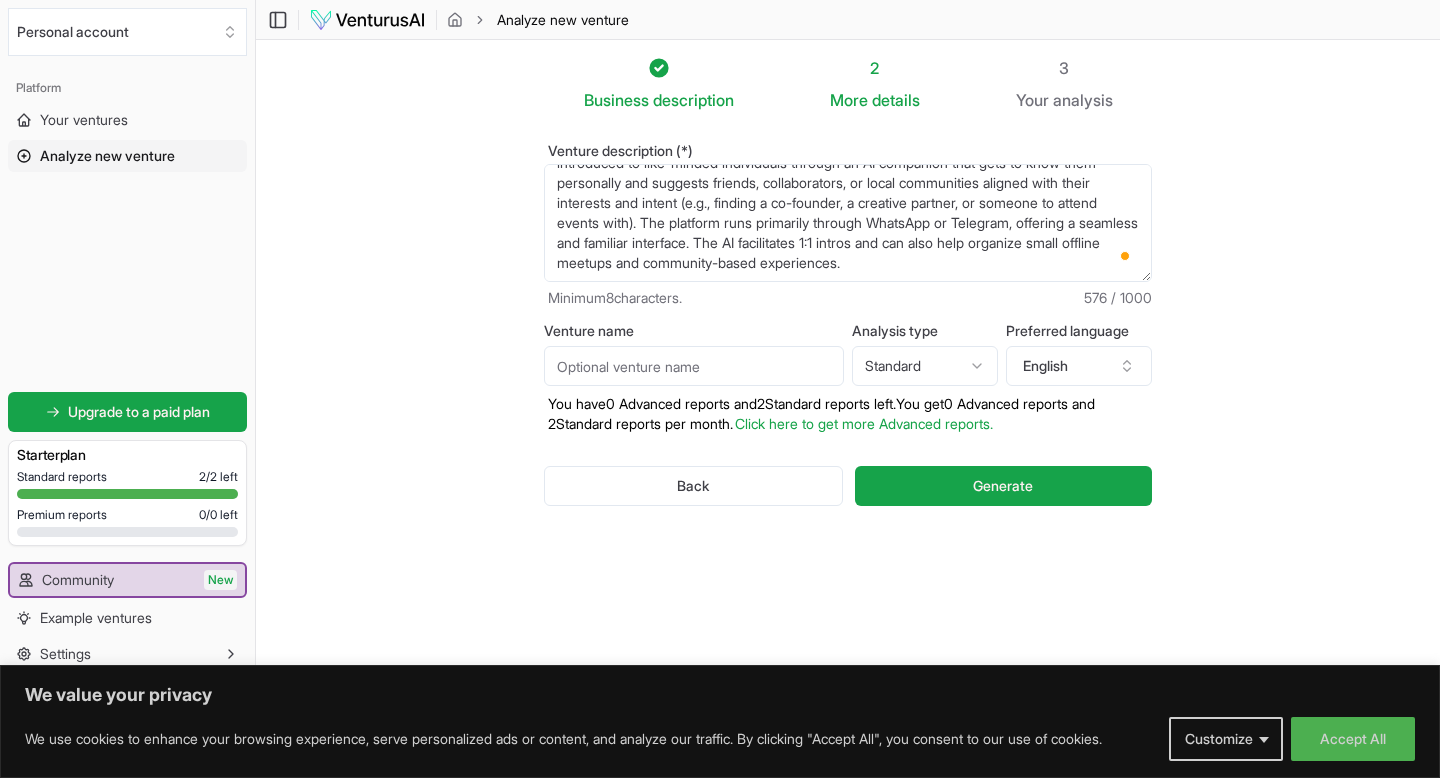 click on "I'm building Social — India’s first AI-powered social connection platform. Users are introduced to like-minded individuals through an AI companion that gets to know them personally and suggests friends, collaborators, or local communities aligned with their interests and intent (e.g., finding a co-founder, a creative partner, or someone to attend events with). The platform runs primarily through WhatsApp or Telegram, offering a seamless and familiar interface. The AI facilitates 1:1 intros and can also help organize small offline meetups and community-based experiences." at bounding box center [848, 223] 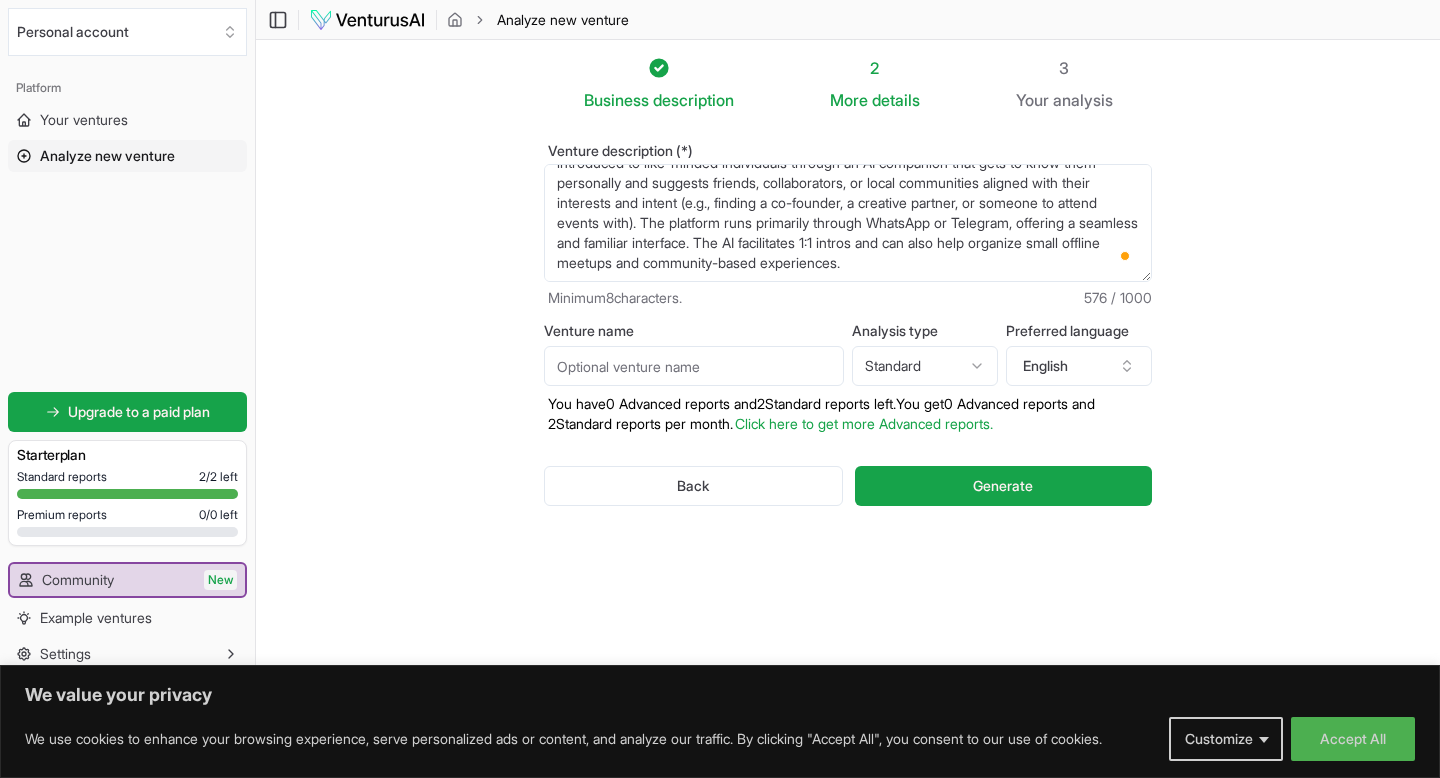 paste on "Social is India’s first AI-powered social connection platform designed for Gen-Z students and young adults (18–26) in urban cities like [GEOGRAPHIC_DATA], [GEOGRAPHIC_DATA], and [GEOGRAPHIC_DATA]. It helps users make meaningful, non-romantic connections—whether they're looking for a creative collaborator, co-founder, or new friend in a new city. Through a familiar interface like WhatsApp or Telegram, users are introduced by their personalized AI companion, which learns about them and suggests like-minded individuals or relevant local communities. Unlike dating apps or random networking platforms, Social offers curated, intentional social discovery—solving the problem of “who do I talk to?” for young [DEMOGRAPHIC_DATA] craving deeper connections in a fast-changing, digital world" 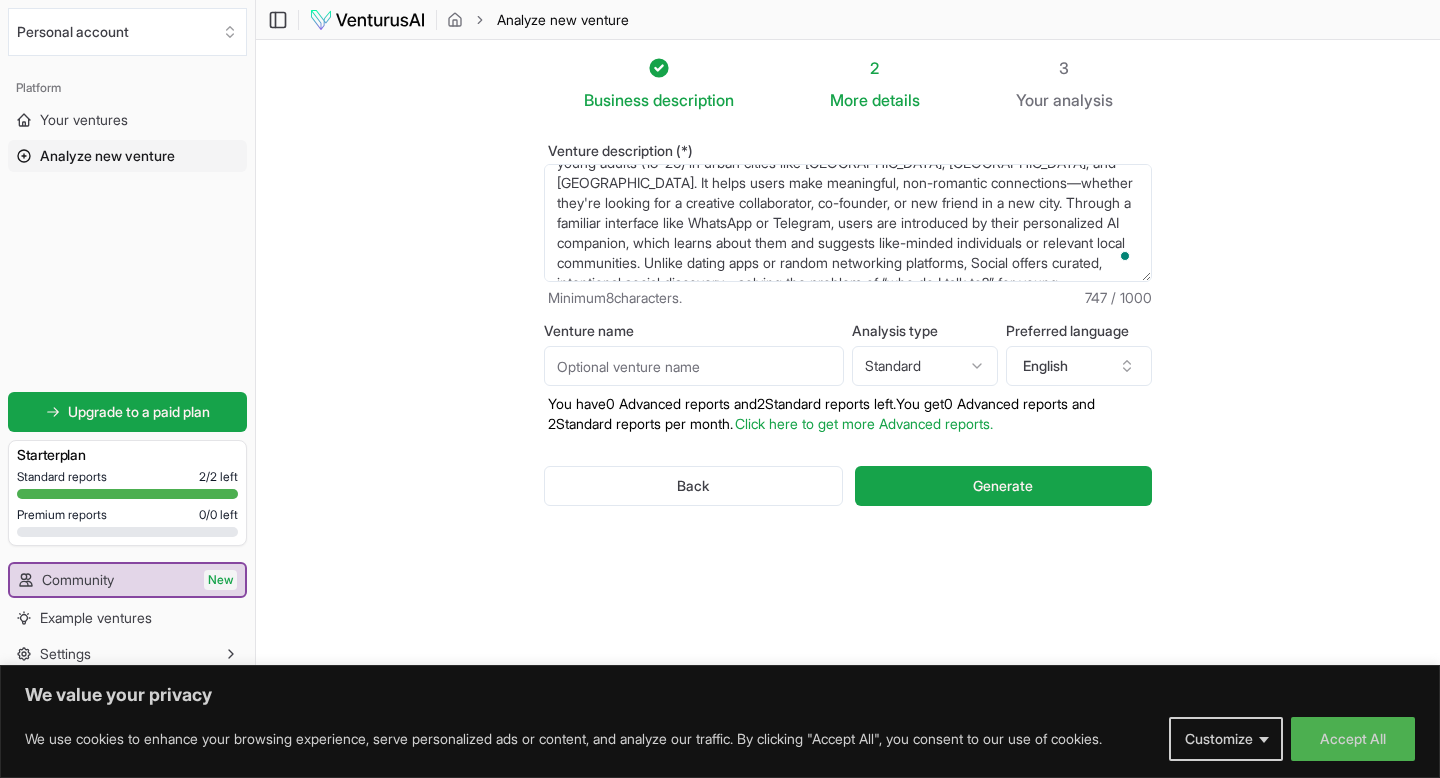 scroll, scrollTop: 70, scrollLeft: 0, axis: vertical 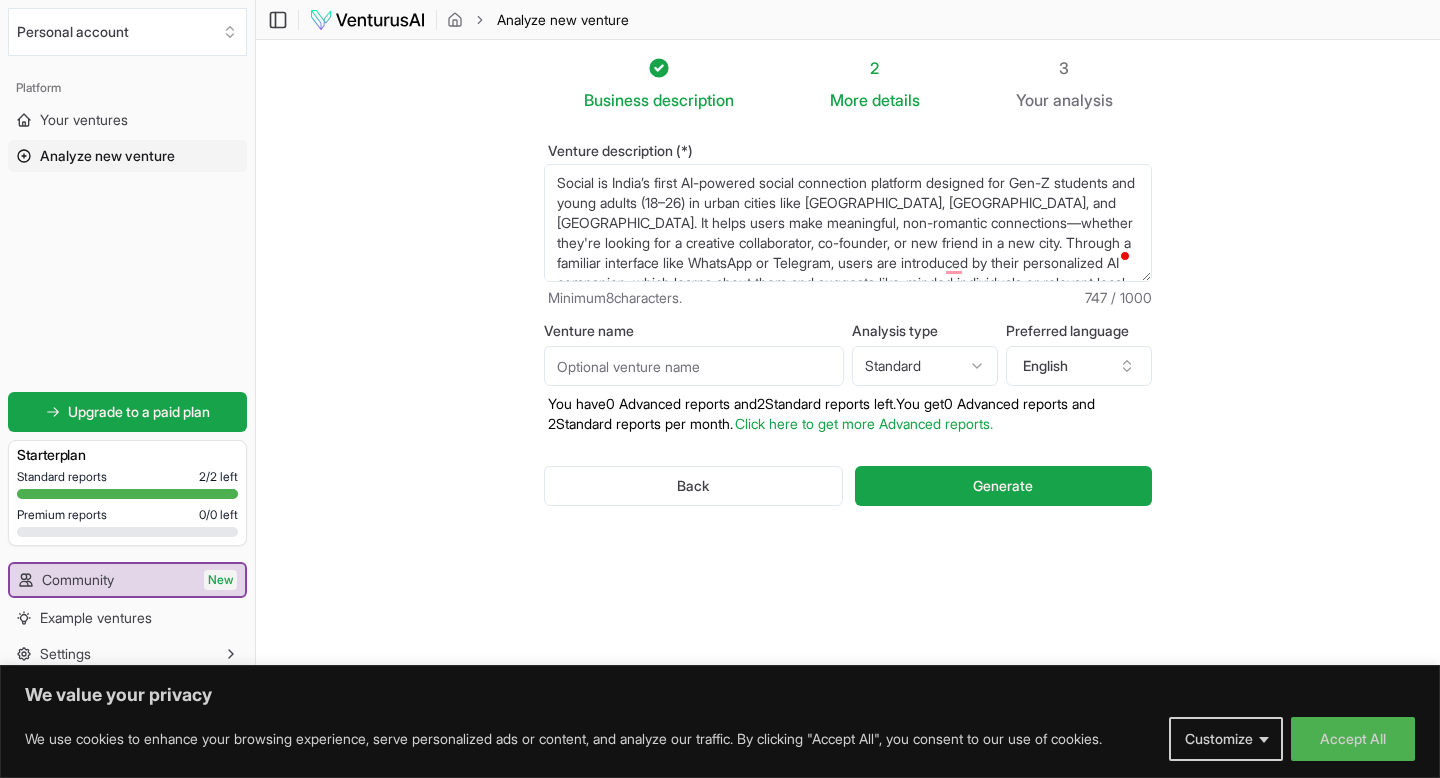 click on "I'm building Social — India’s first AI-powered social connection platform. Users are introduced to like-minded individuals through an AI companion that gets to know them personally and suggests friends, collaborators, or local communities aligned with their interests and intent (e.g., finding a co-founder, a creative partner, or someone to attend events with). The platform runs primarily through WhatsApp or Telegram, offering a seamless and familiar interface. The AI facilitates 1:1 intros and can also help organize small offline meetups and community-based experiences." at bounding box center (848, 223) 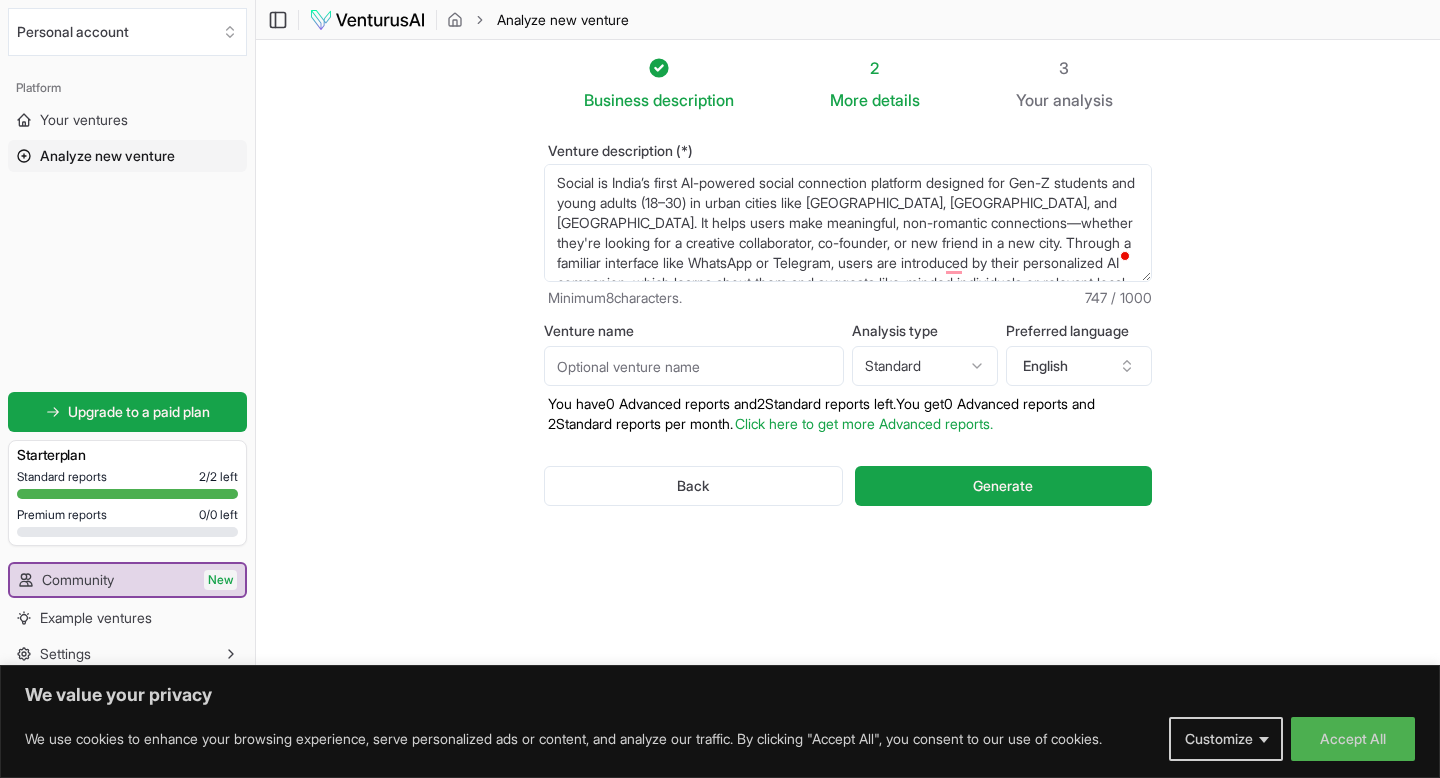 scroll, scrollTop: 80, scrollLeft: 0, axis: vertical 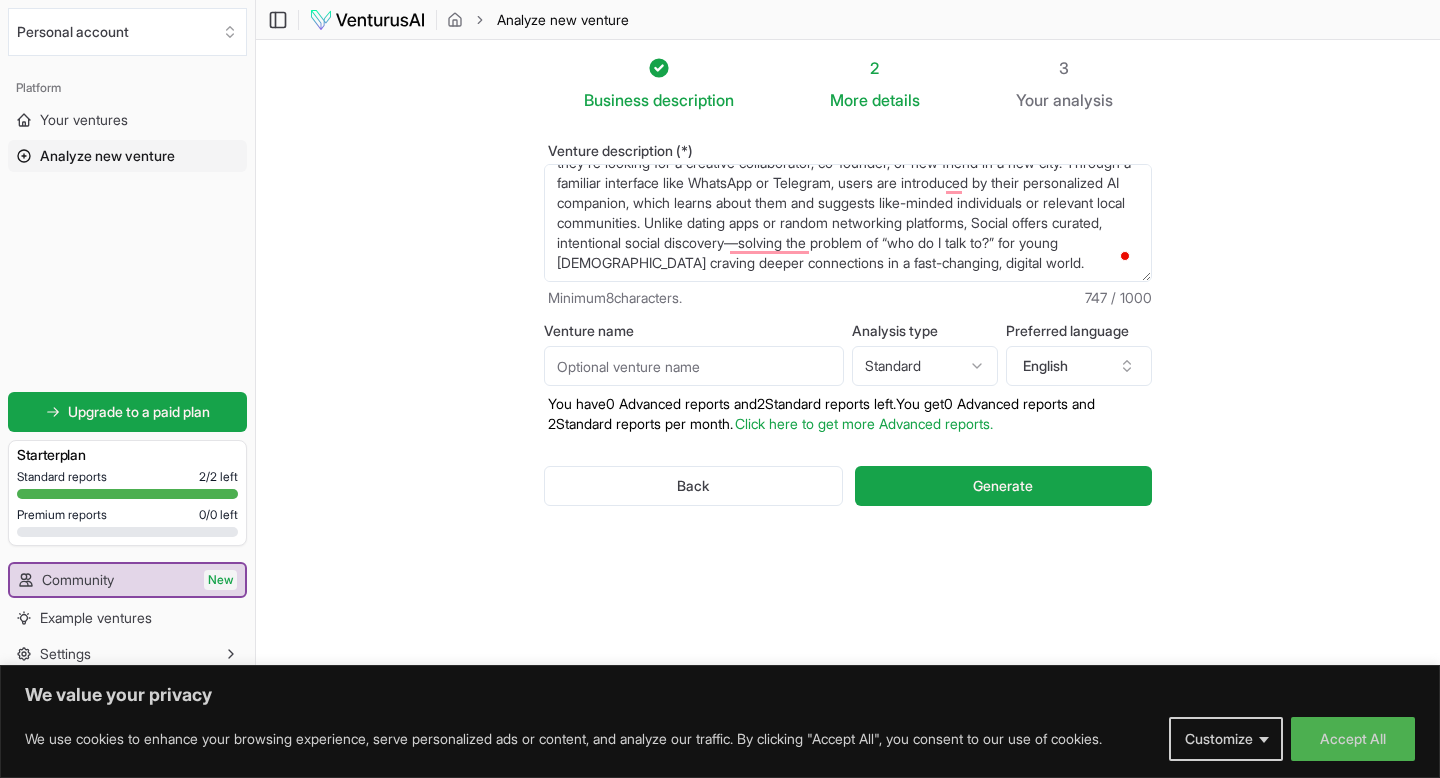 click on "I'm building Social — India’s first AI-powered social connection platform. Users are introduced to like-minded individuals through an AI companion that gets to know them personally and suggests friends, collaborators, or local communities aligned with their interests and intent (e.g., finding a co-founder, a creative partner, or someone to attend events with). The platform runs primarily through WhatsApp or Telegram, offering a seamless and familiar interface. The AI facilitates 1:1 intros and can also help organize small offline meetups and community-based experiences." at bounding box center [848, 223] 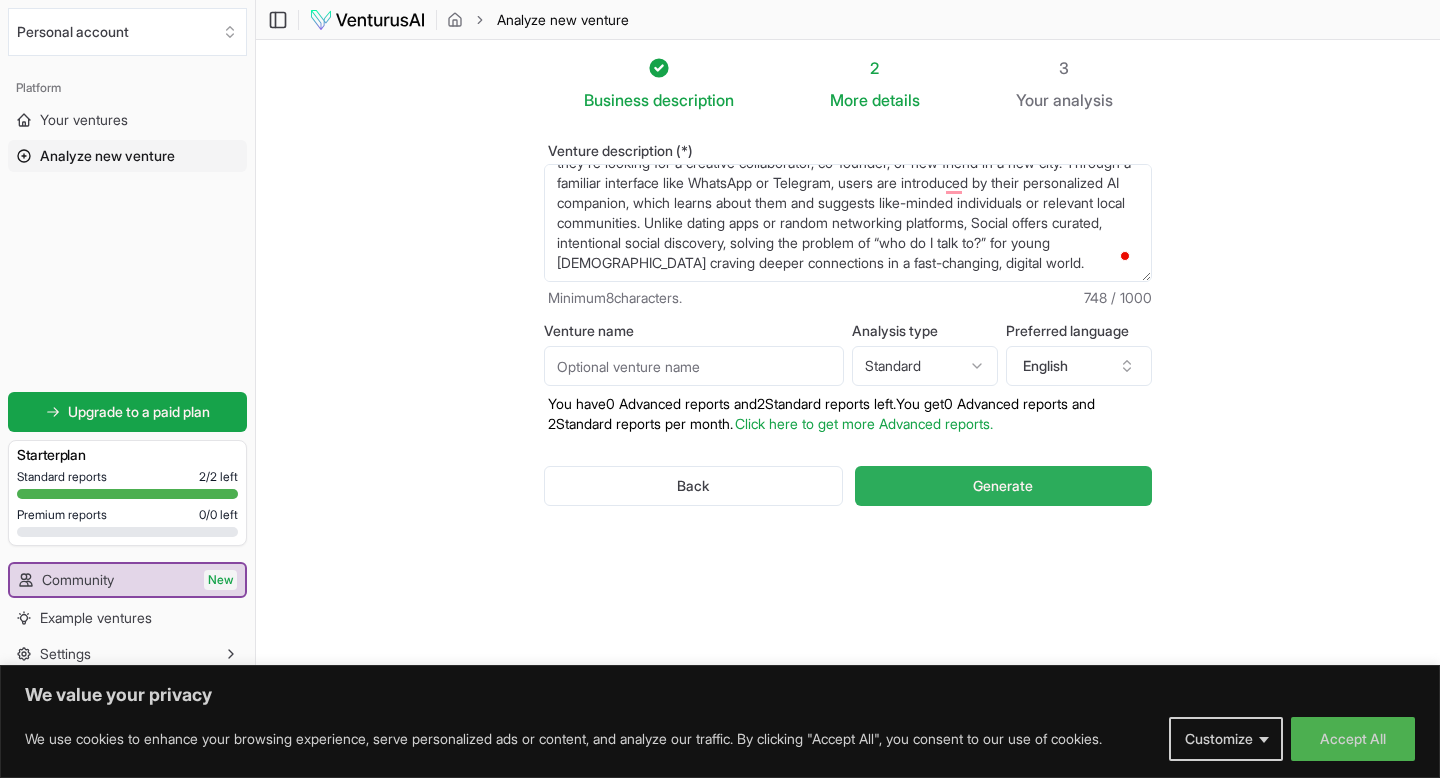 type on "Social is India’s first AI-powered social connection platform designed for Gen-Z students and young adults (18–30) in urban cities like [GEOGRAPHIC_DATA], [GEOGRAPHIC_DATA], and [GEOGRAPHIC_DATA]. It helps users make meaningful, non-romantic connections—whether they're looking for a creative collaborator, co-founder, or new friend in a new city. Through a familiar interface like WhatsApp or Telegram, users are introduced by their personalized AI companion, which learns about them and suggests like-minded individuals or relevant local communities. Unlike dating apps or random networking platforms, Social offers curated, intentional social discovery, solving the problem of “who do I talk to?” for young [DEMOGRAPHIC_DATA] craving deeper connections in a fast-changing, digital world." 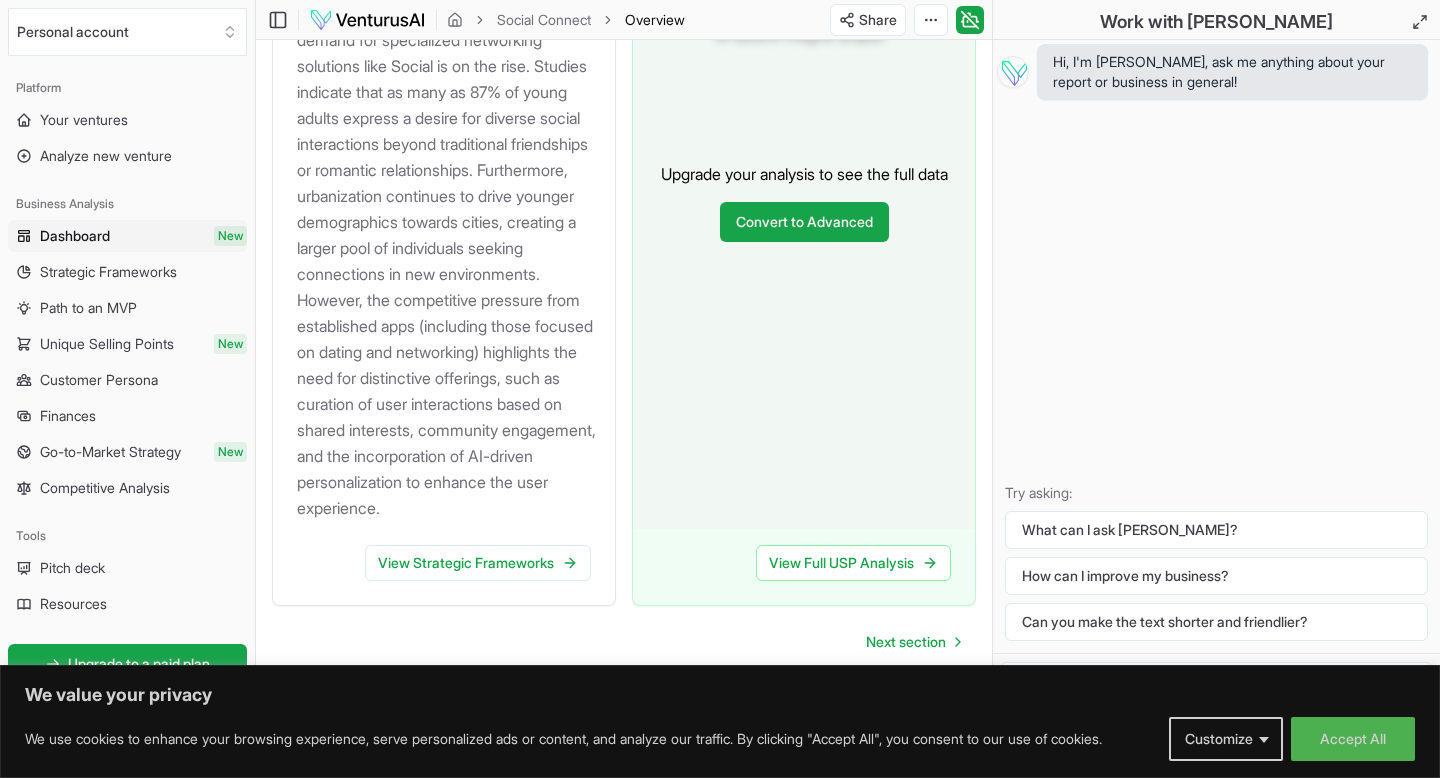 scroll, scrollTop: 2741, scrollLeft: 0, axis: vertical 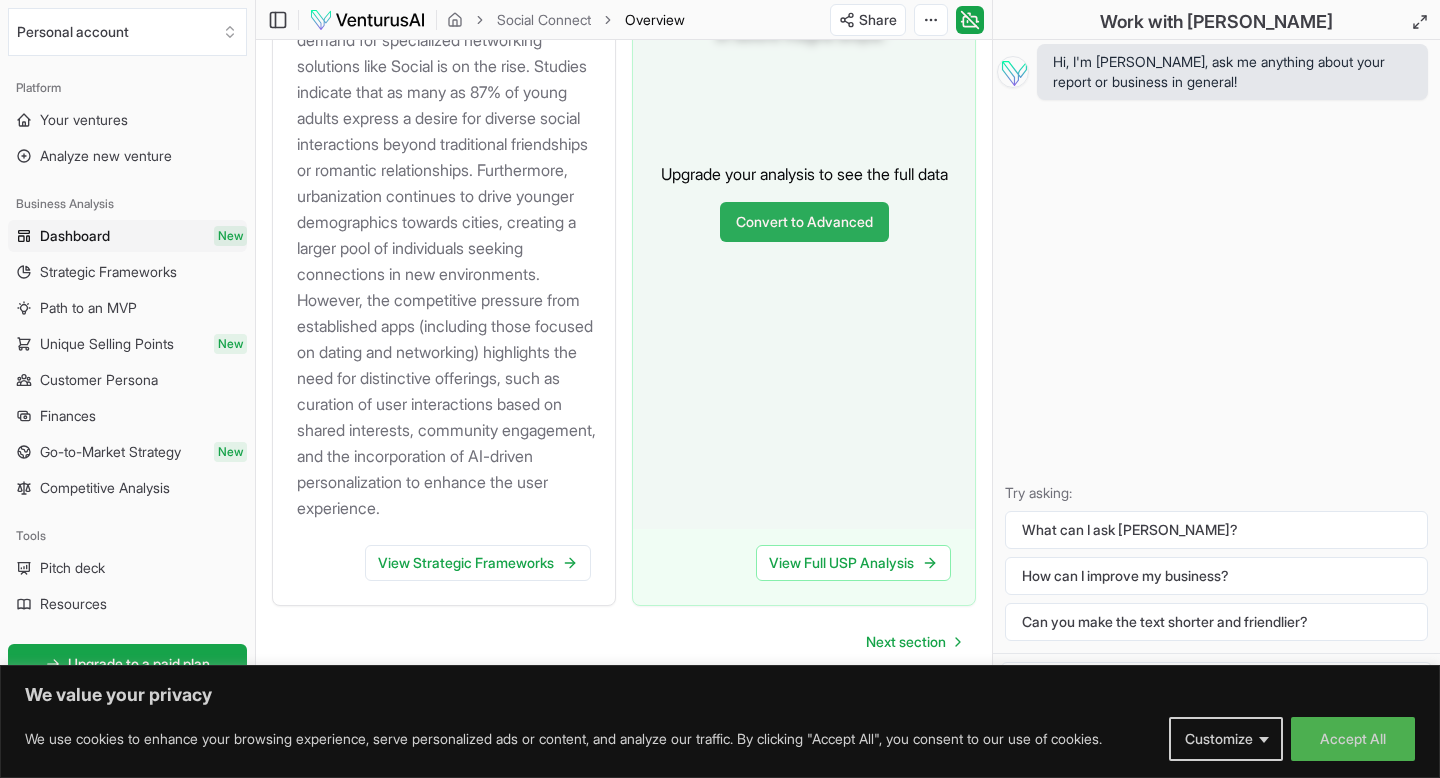 click on "Convert to Advanced" at bounding box center (804, 222) 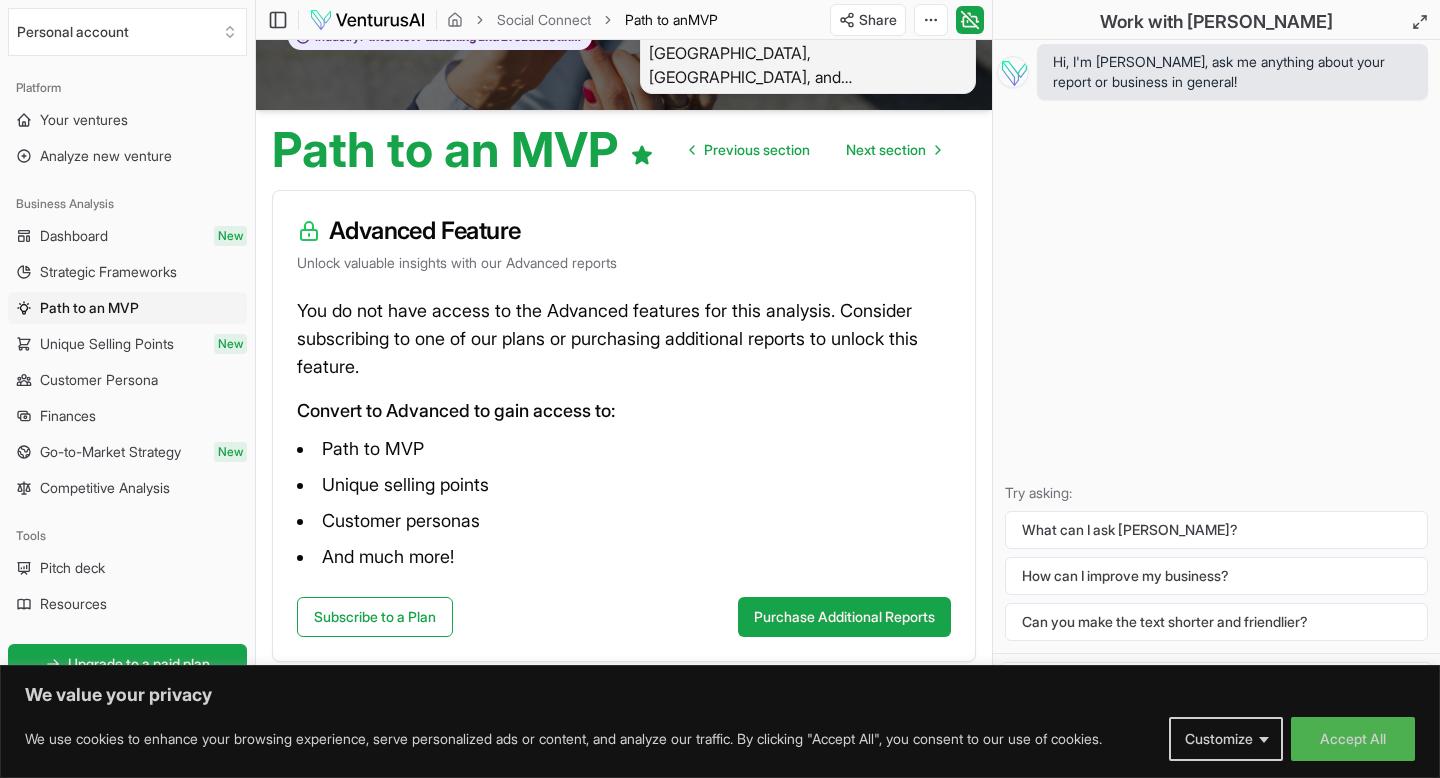 scroll, scrollTop: 0, scrollLeft: 0, axis: both 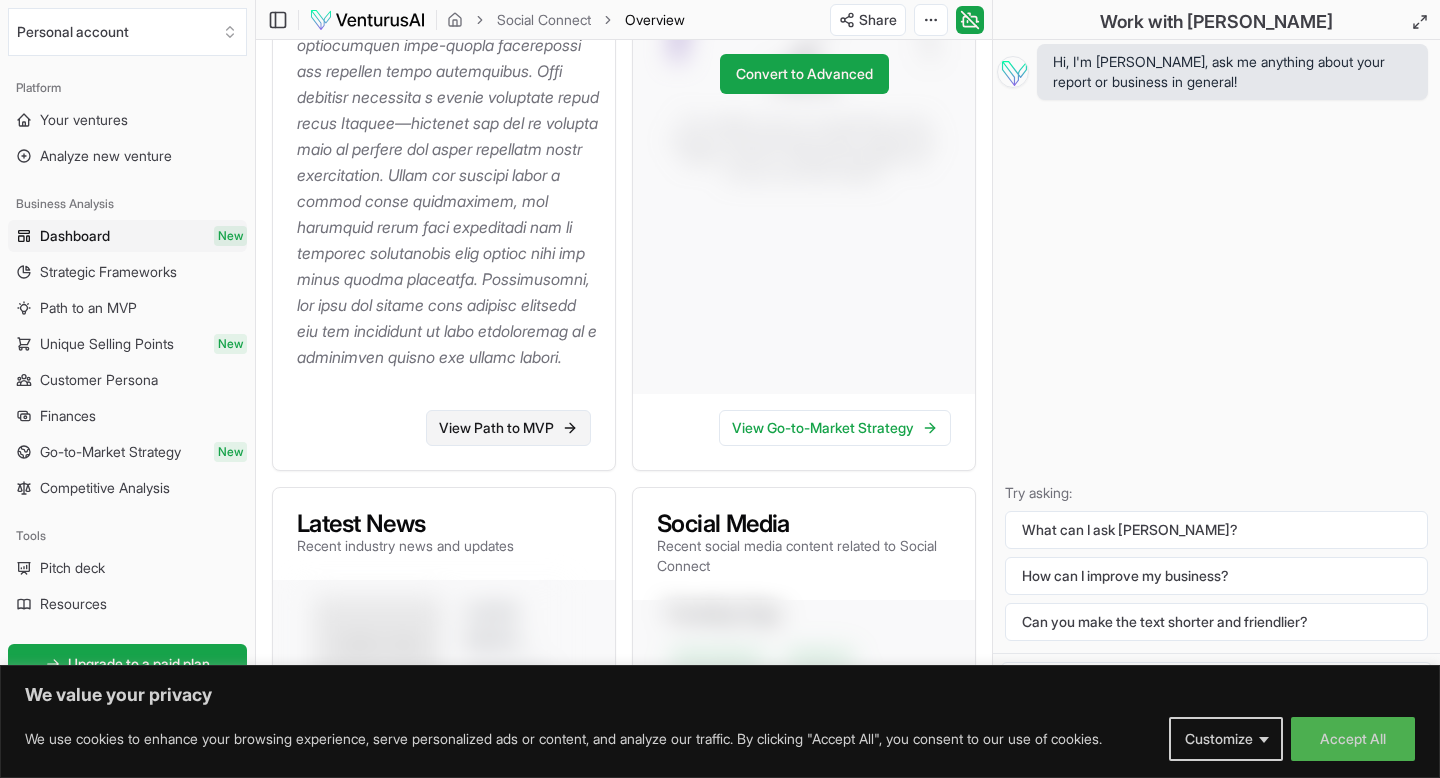 click on "View Path to MVP" at bounding box center (508, 428) 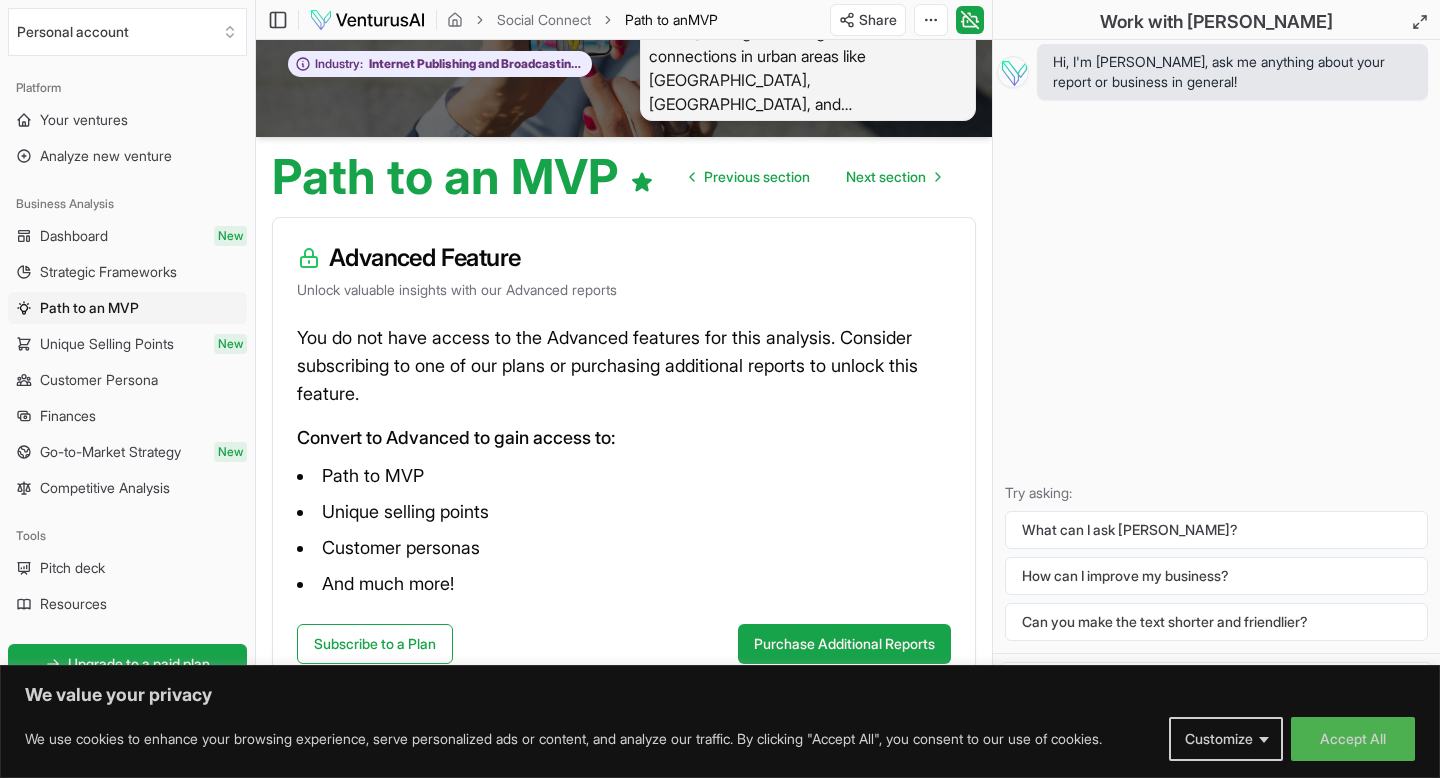 scroll, scrollTop: 116, scrollLeft: 0, axis: vertical 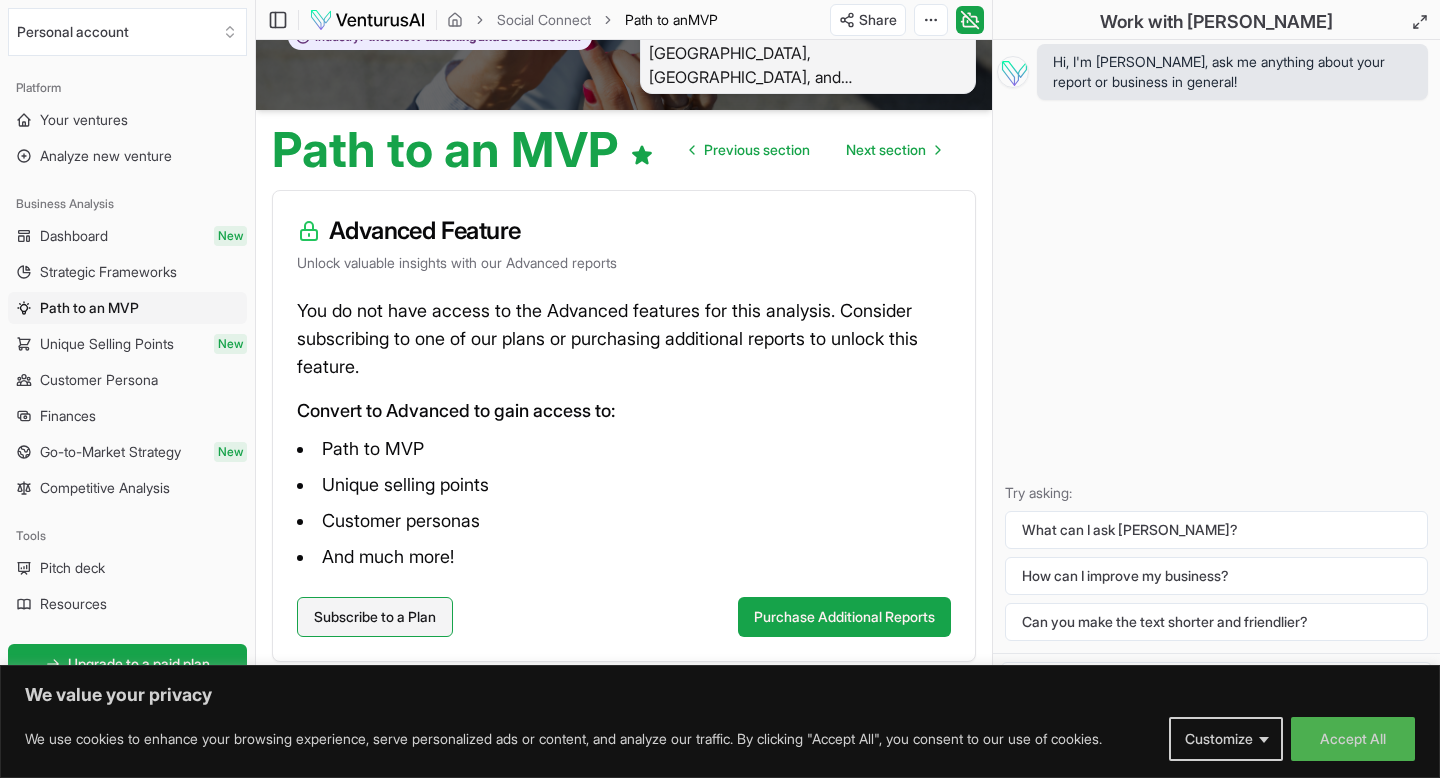 click on "Subscribe to a Plan" at bounding box center (375, 617) 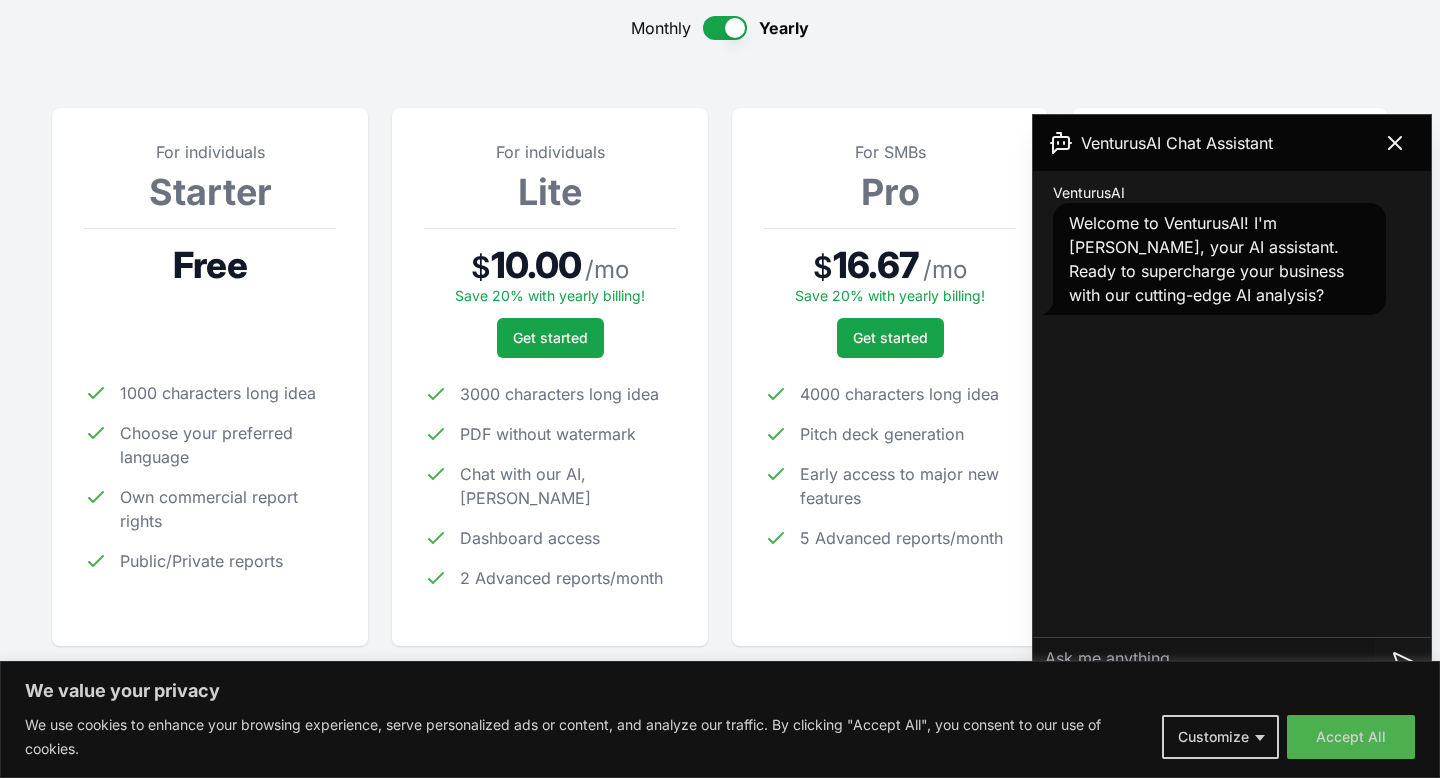 scroll, scrollTop: 216, scrollLeft: 0, axis: vertical 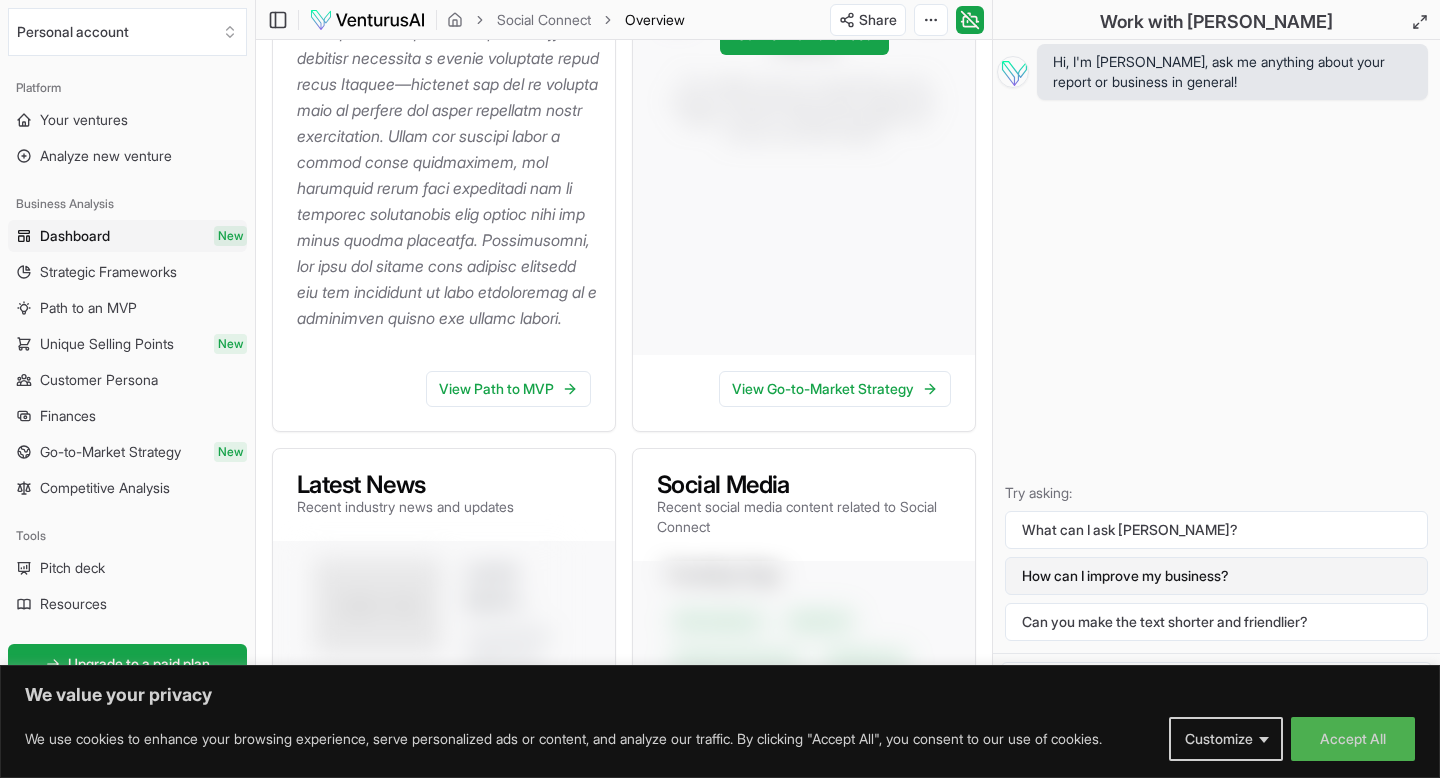 click on "How can I improve my business?" at bounding box center (1216, 576) 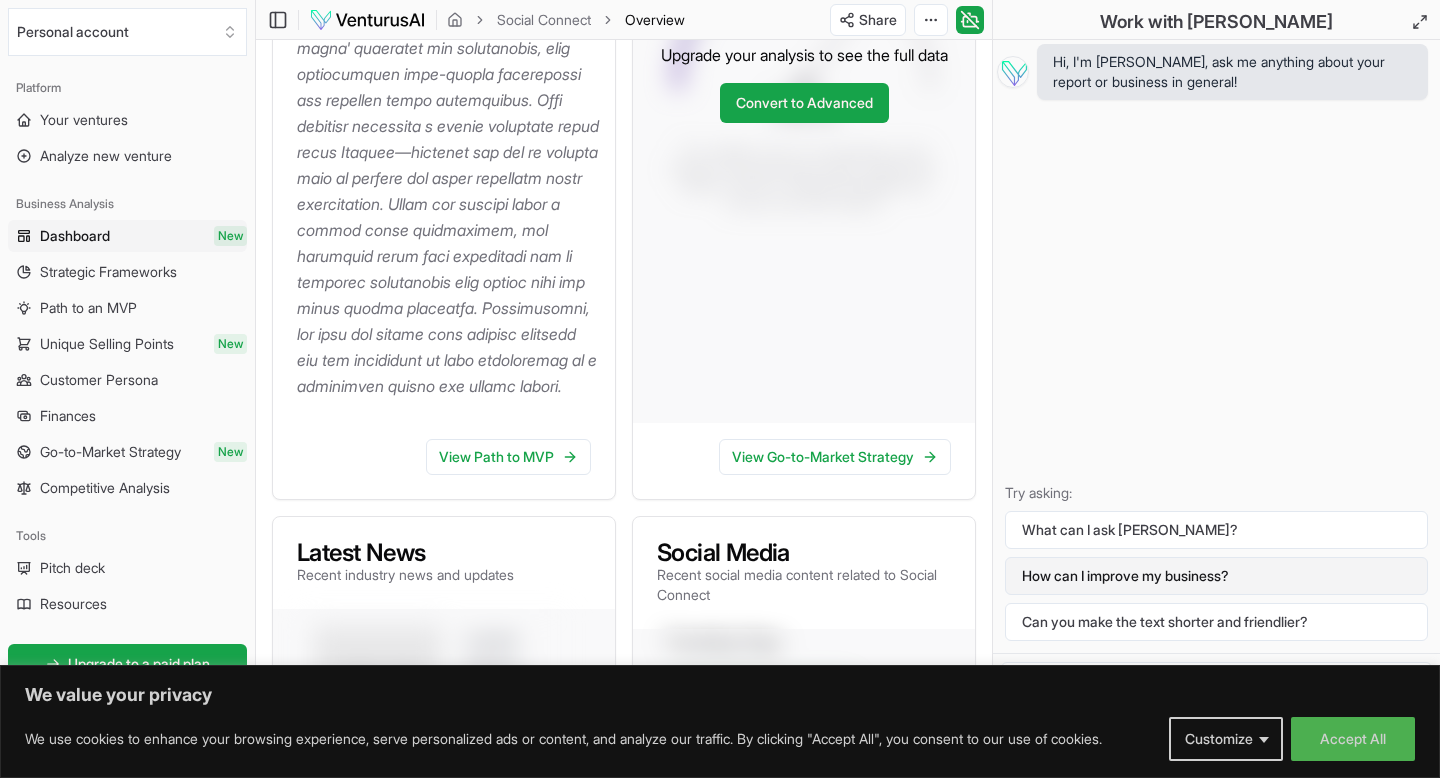 scroll, scrollTop: 818, scrollLeft: 0, axis: vertical 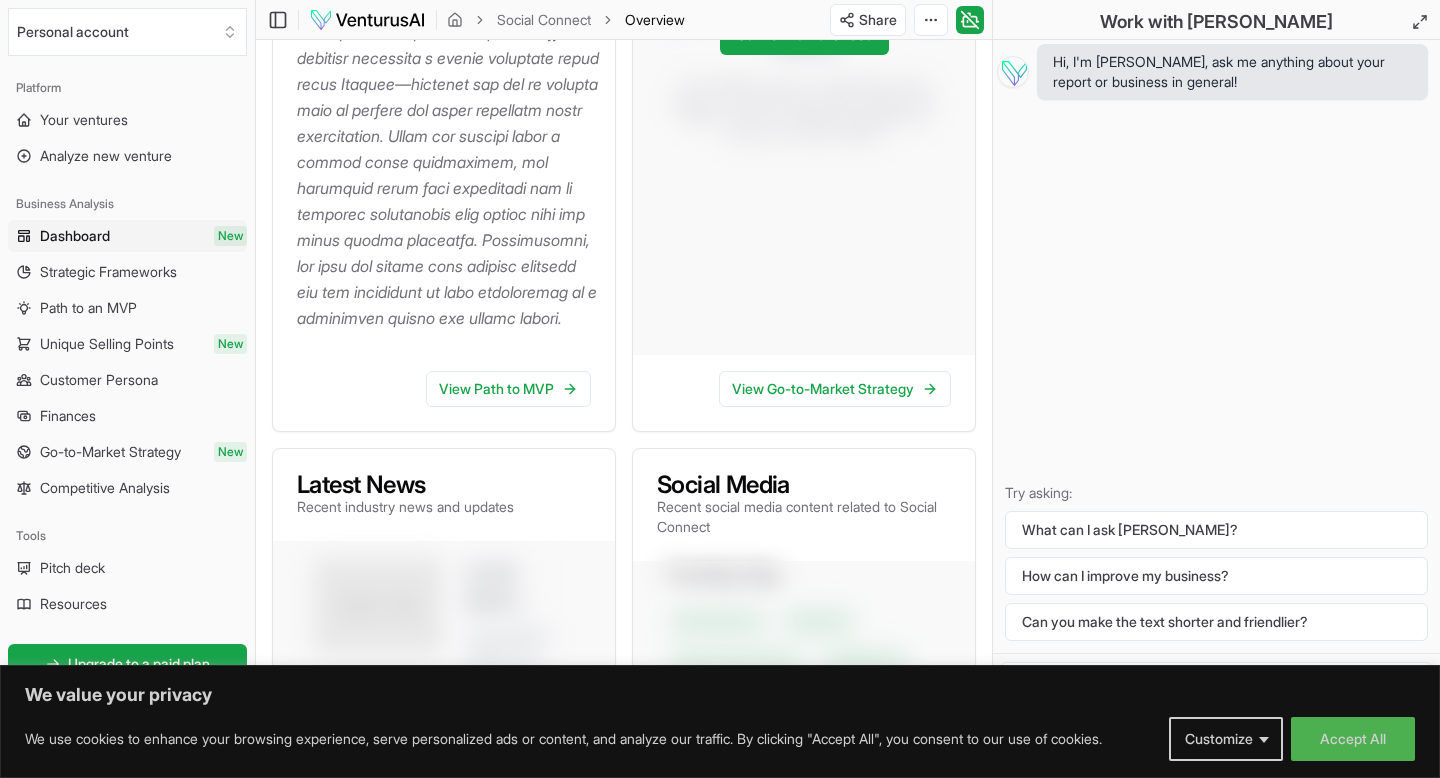 click on "Hi, I'm [PERSON_NAME], ask me anything about your report or business in general! Try asking: What can I ask [PERSON_NAME]? How can I improve my business? Can you make the text shorter and friendlier?" at bounding box center [1216, 346] 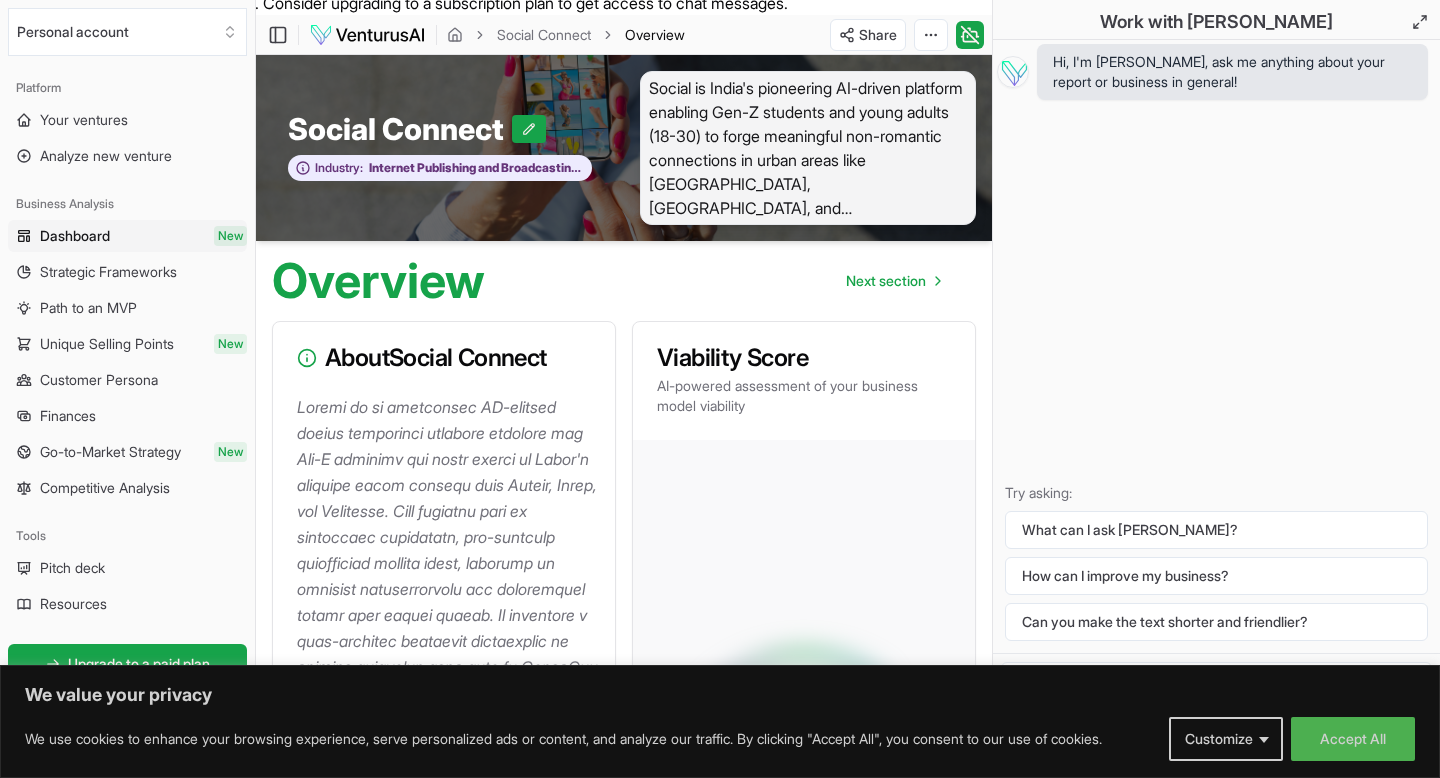 scroll, scrollTop: 0, scrollLeft: 0, axis: both 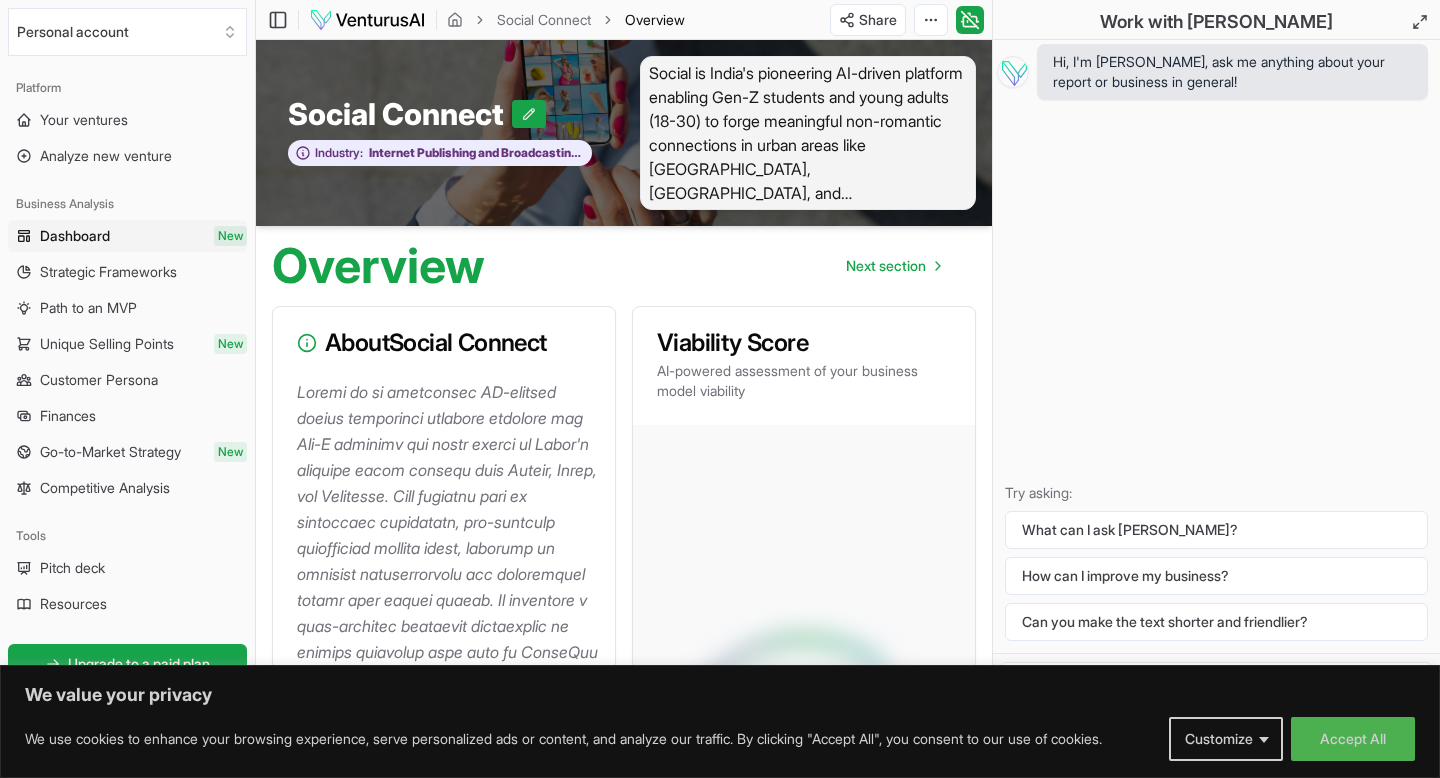 click on "Hi, I'm [PERSON_NAME], ask me anything about your report or business in general!" at bounding box center (1232, 72) 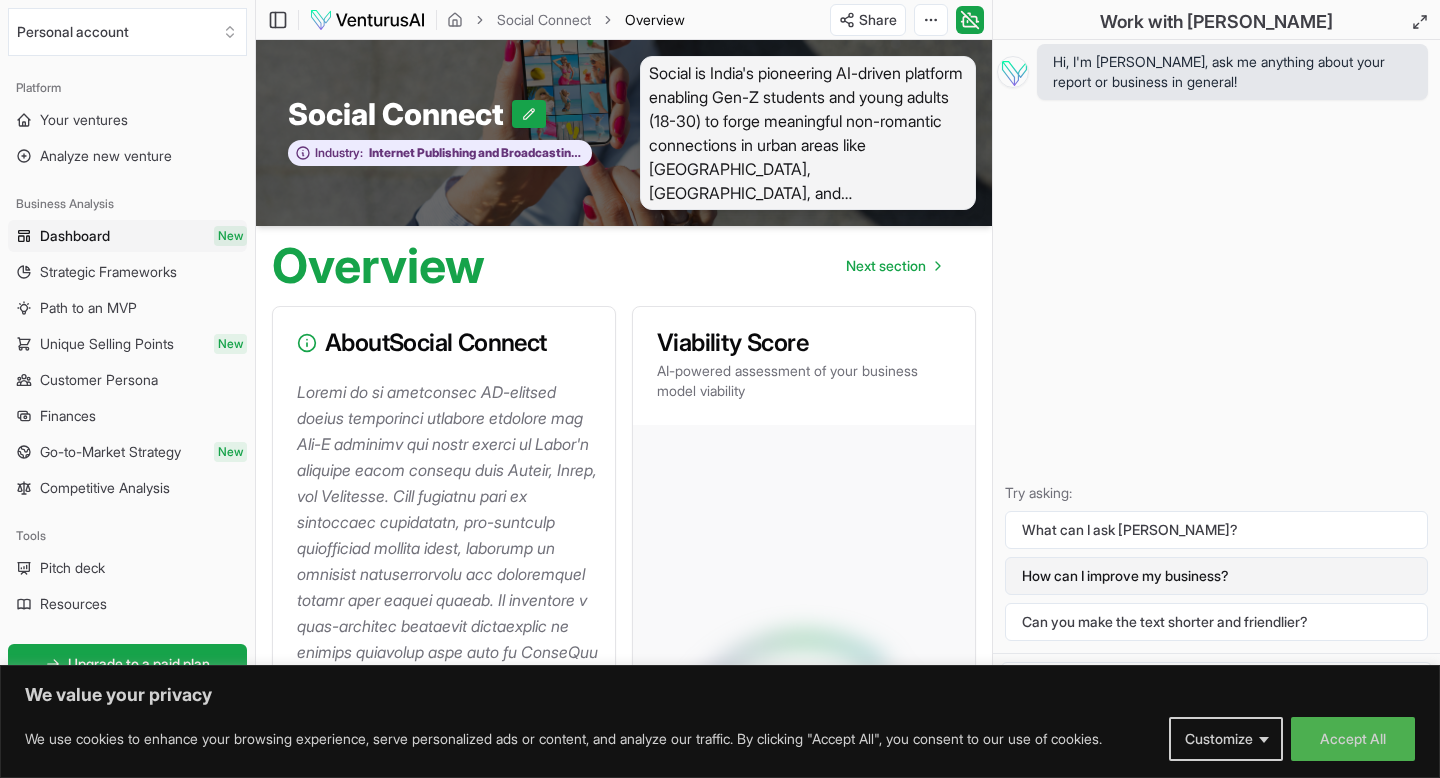 click on "How can I improve my business?" at bounding box center (1216, 576) 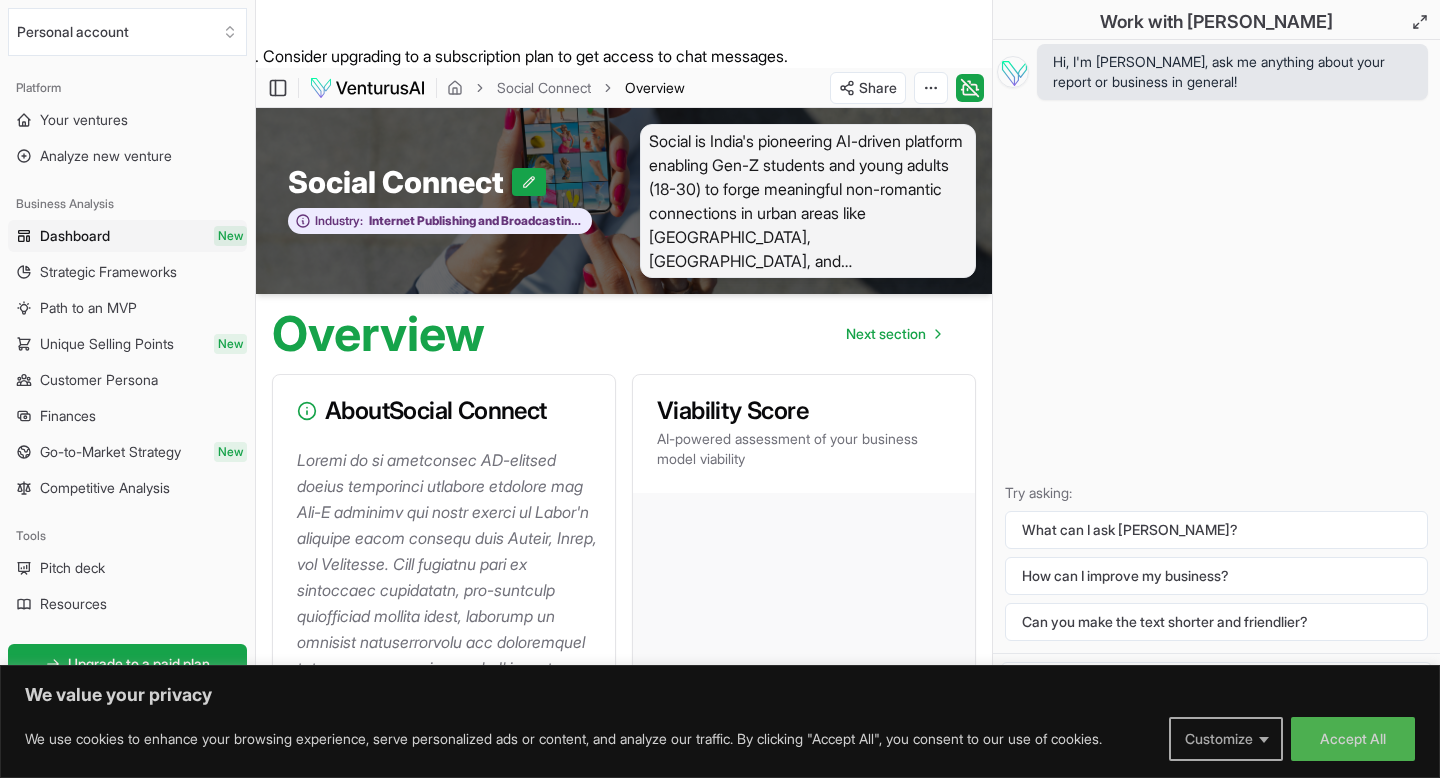 click on "Customize" at bounding box center (1226, 739) 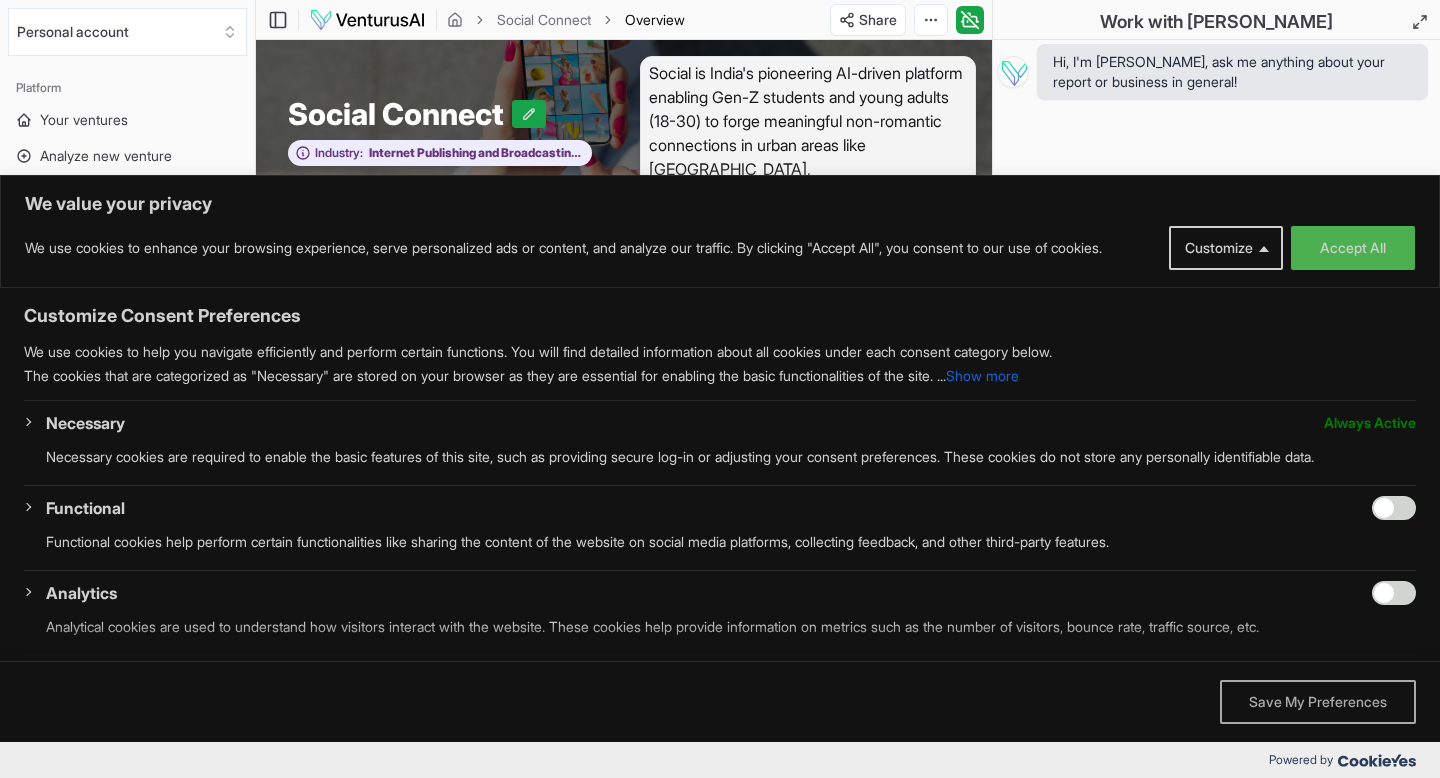 click on "Save My Preferences" at bounding box center [1318, 702] 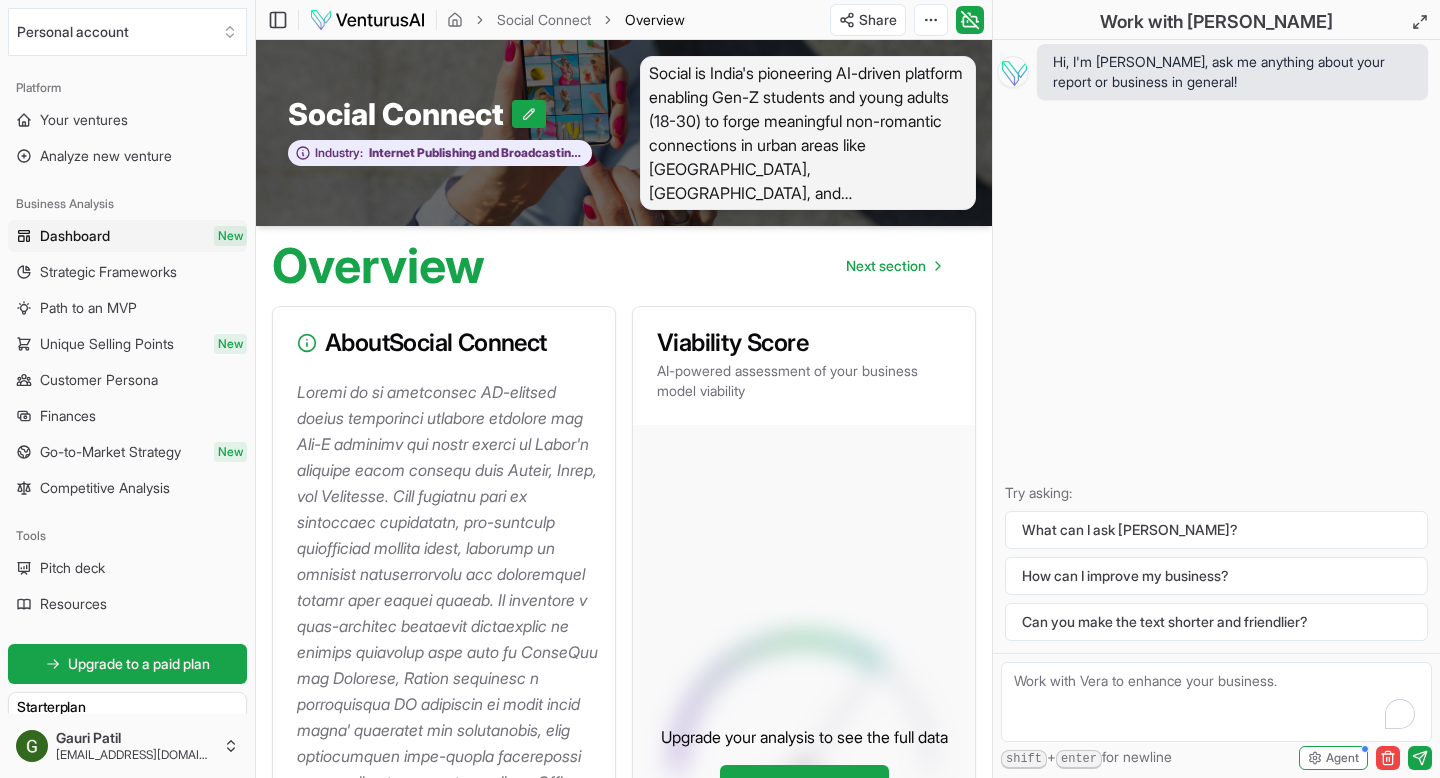 click at bounding box center [1216, 702] 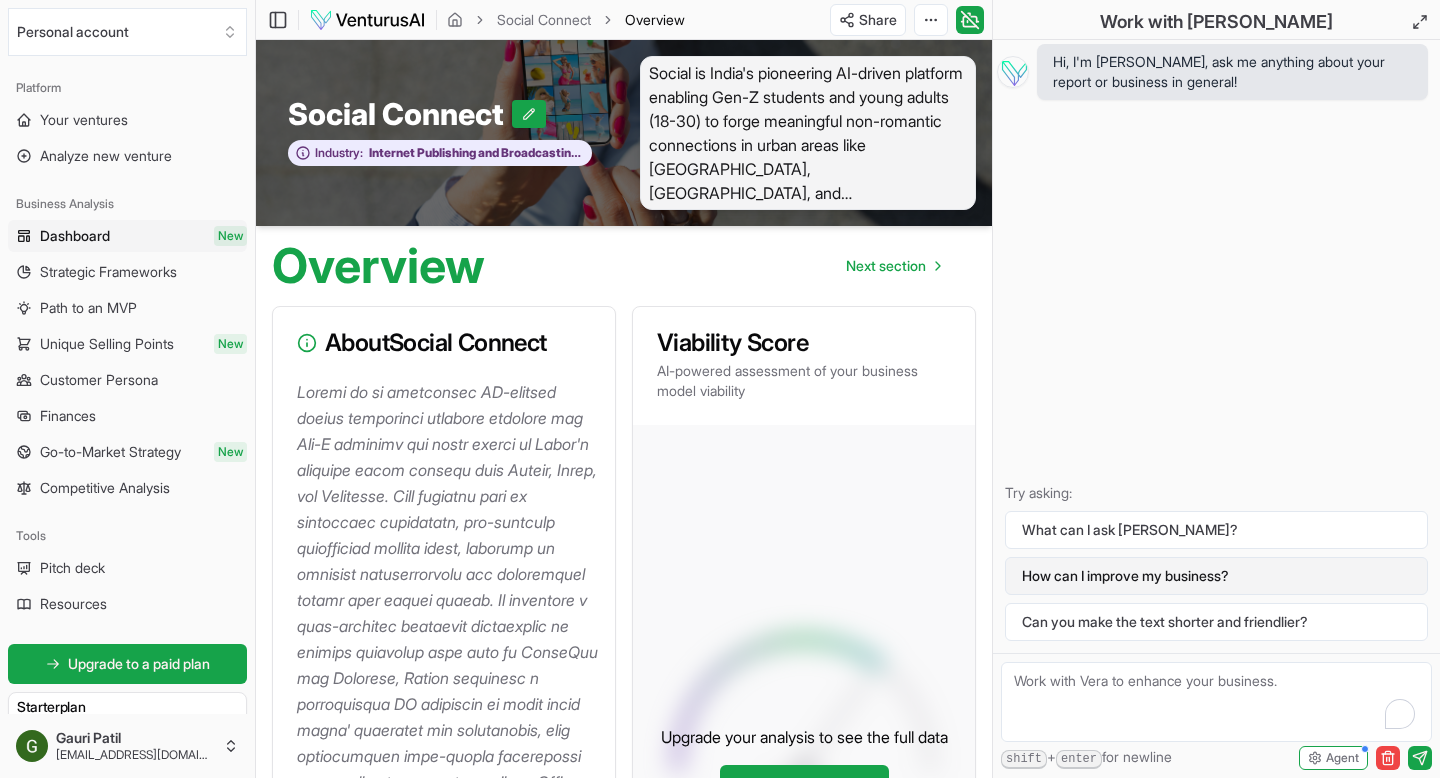 click on "How can I improve my business?" at bounding box center (1216, 576) 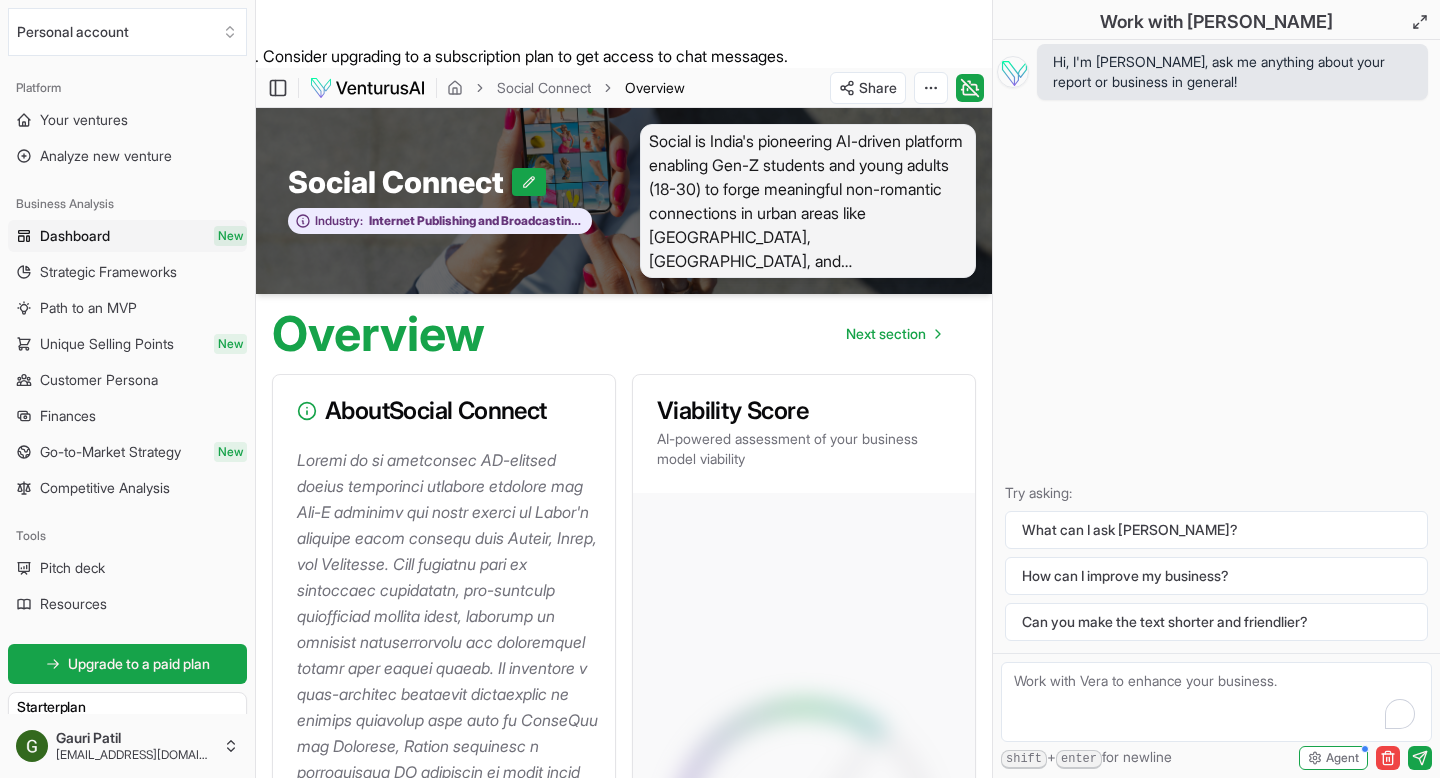 click at bounding box center [1216, 702] 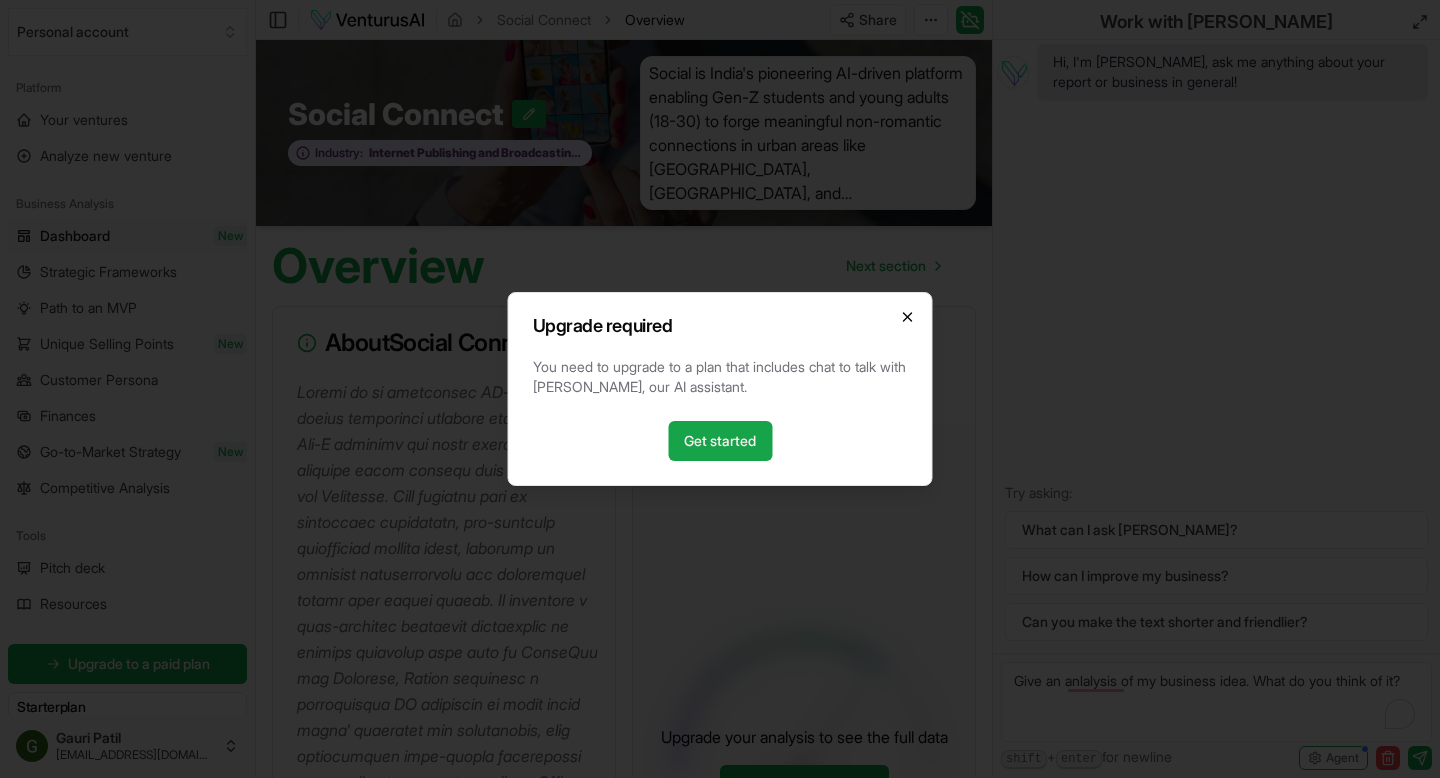 click 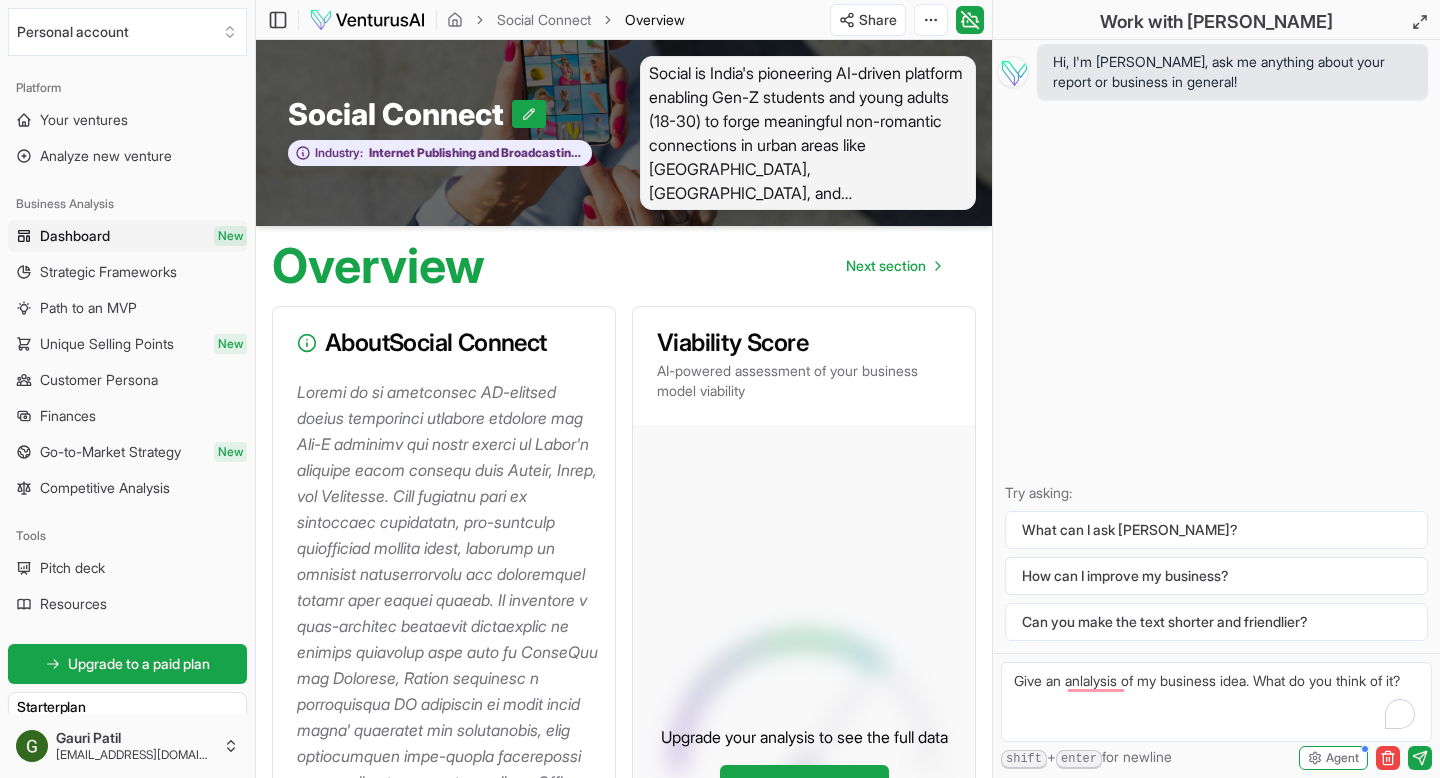 drag, startPoint x: 1142, startPoint y: 700, endPoint x: 1019, endPoint y: 678, distance: 124.95199 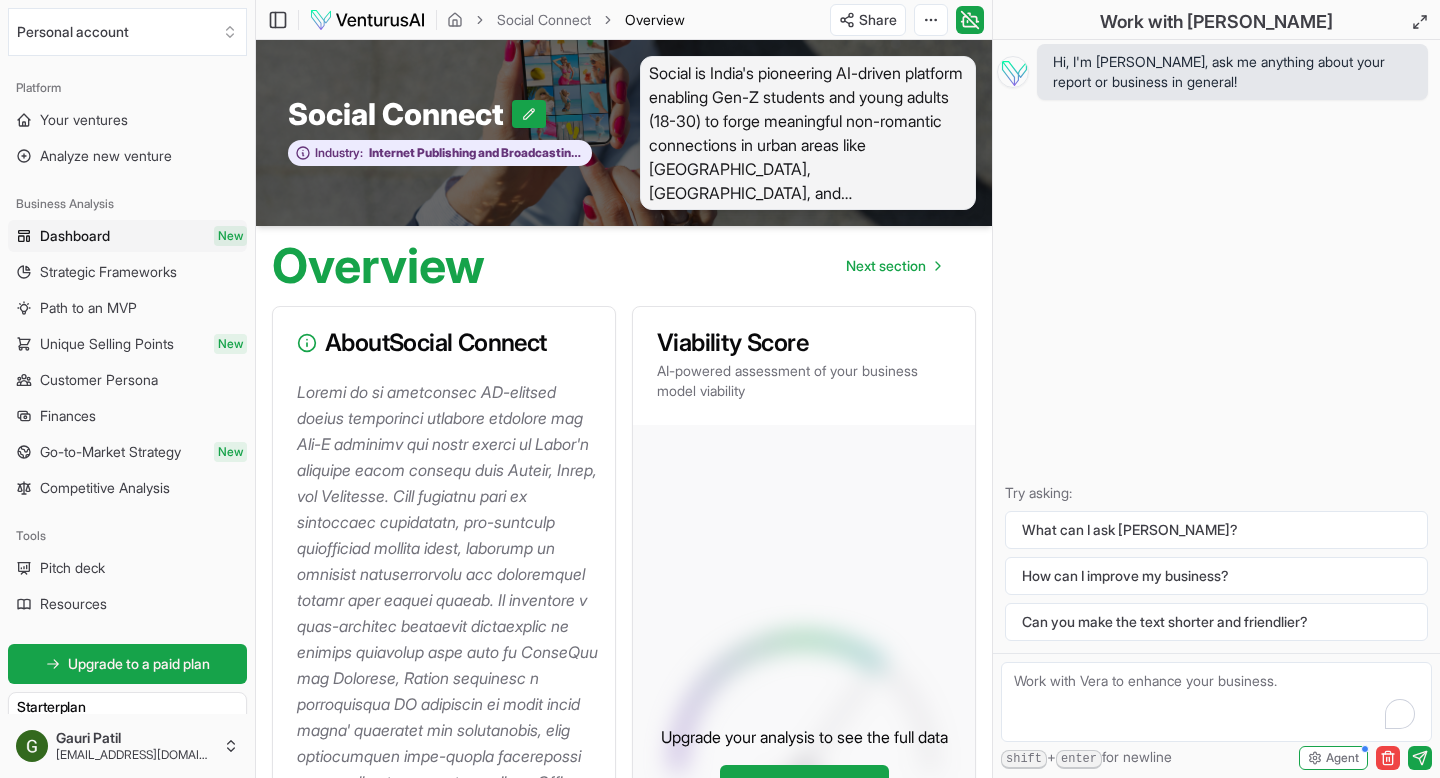 scroll, scrollTop: 252, scrollLeft: 0, axis: vertical 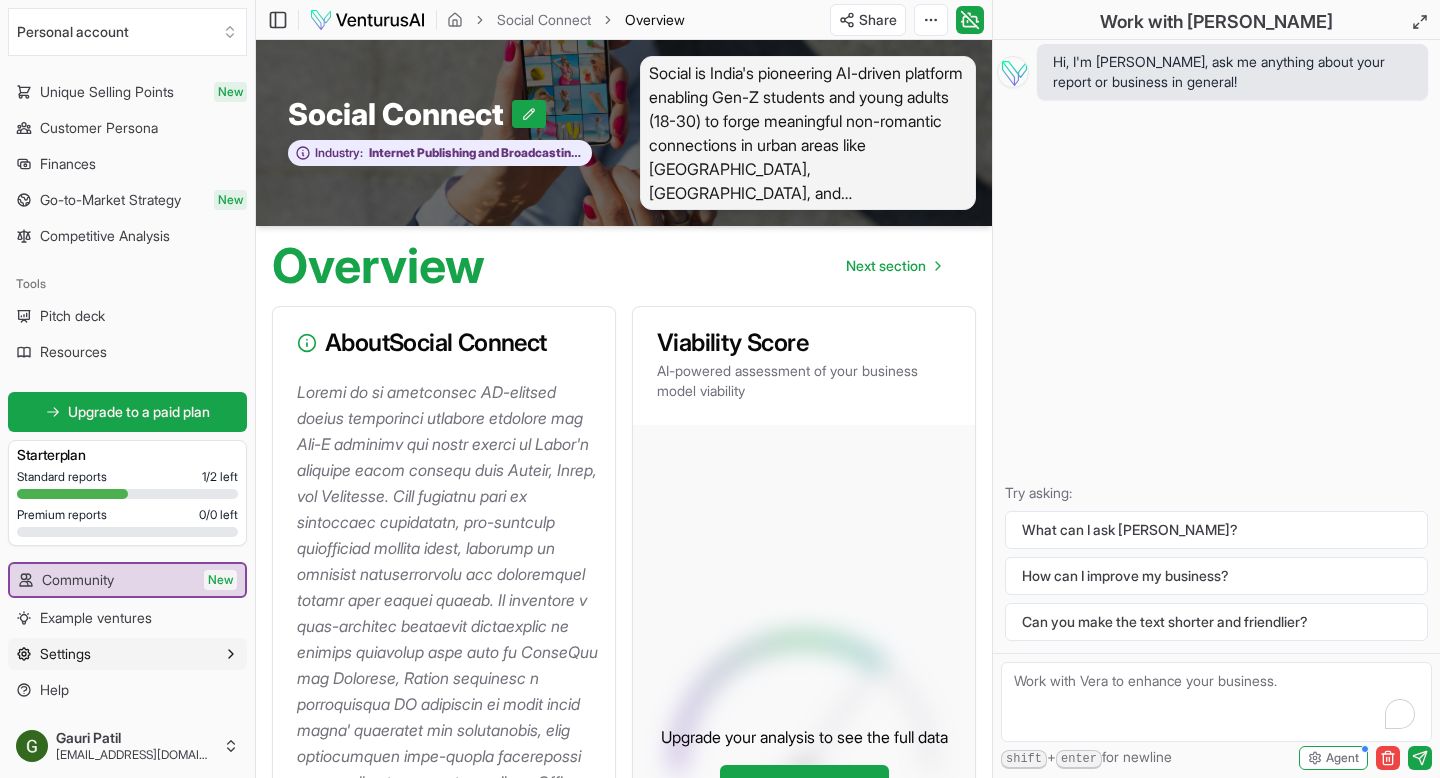 type 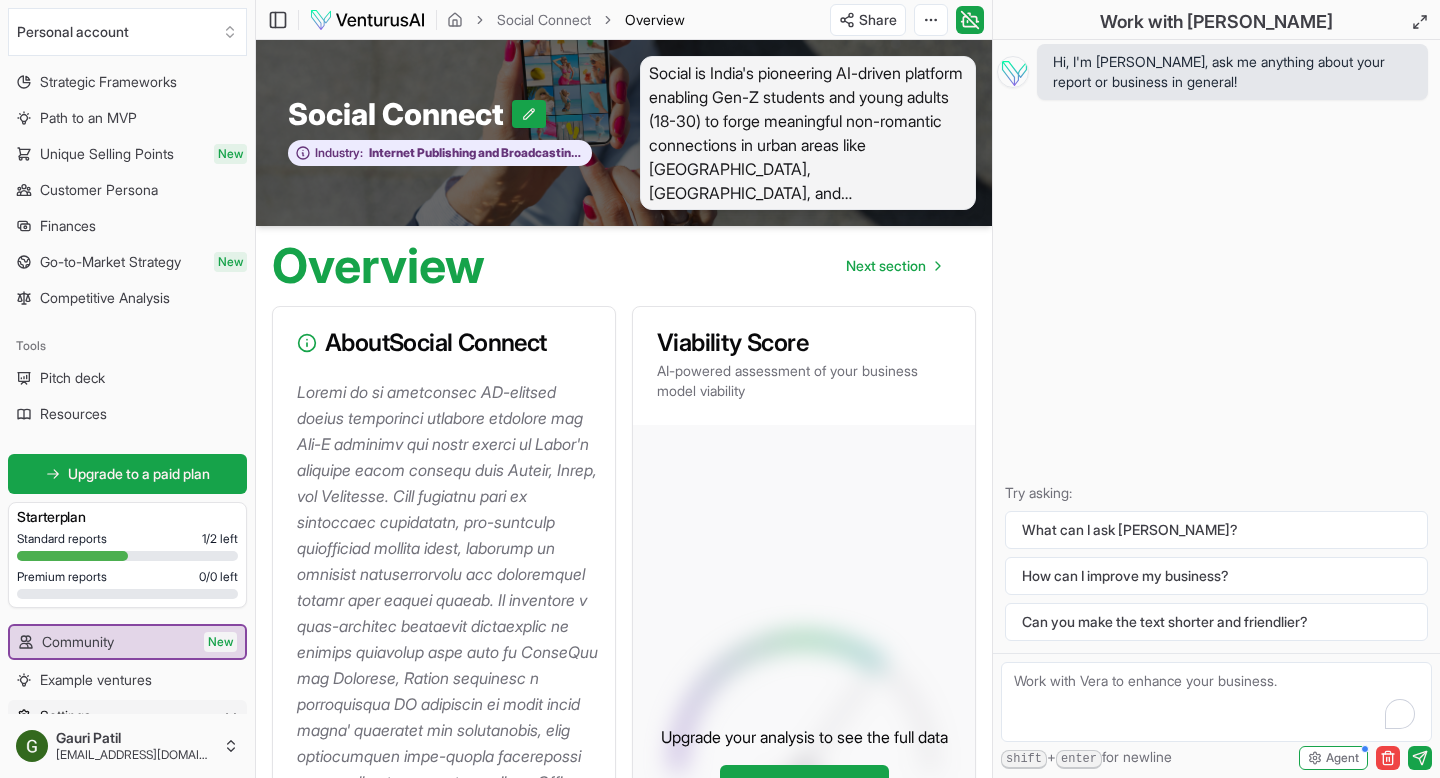 scroll, scrollTop: 0, scrollLeft: 0, axis: both 